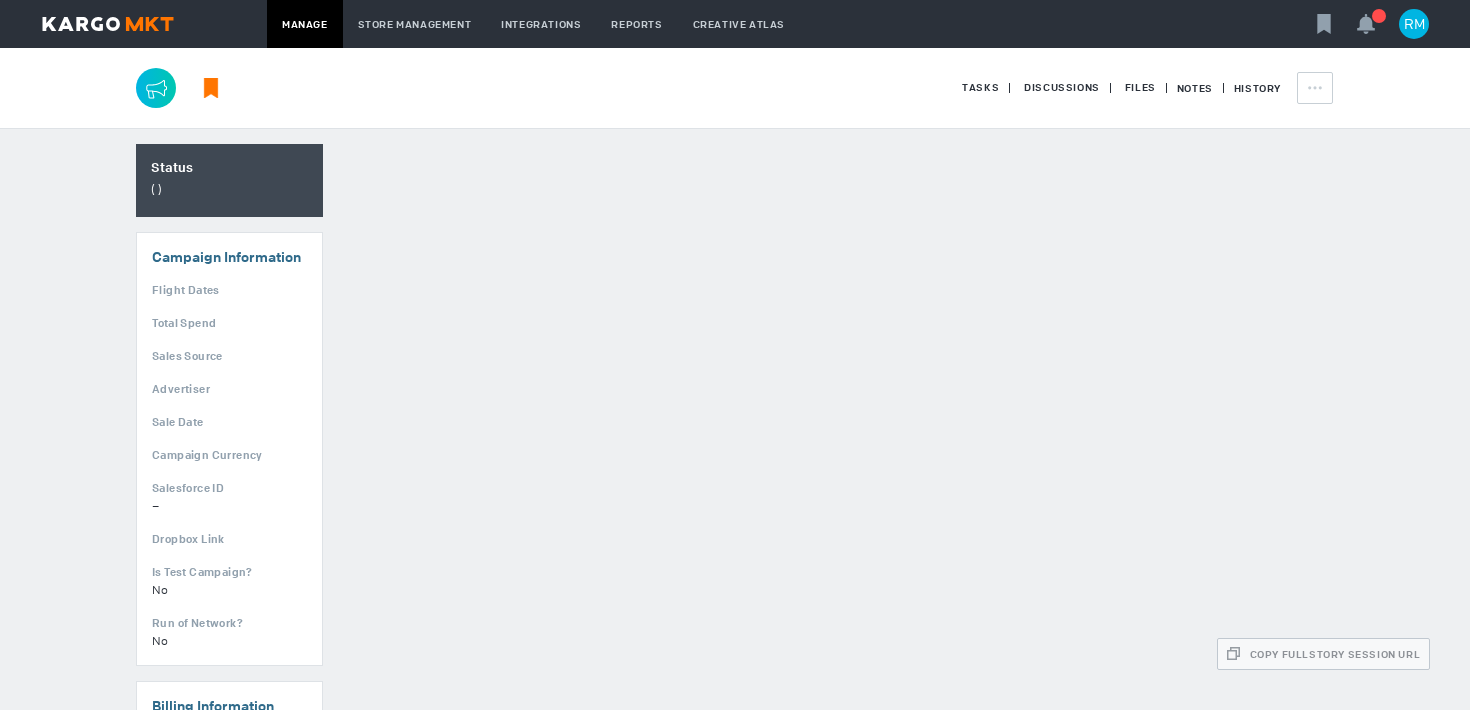 scroll, scrollTop: 0, scrollLeft: 0, axis: both 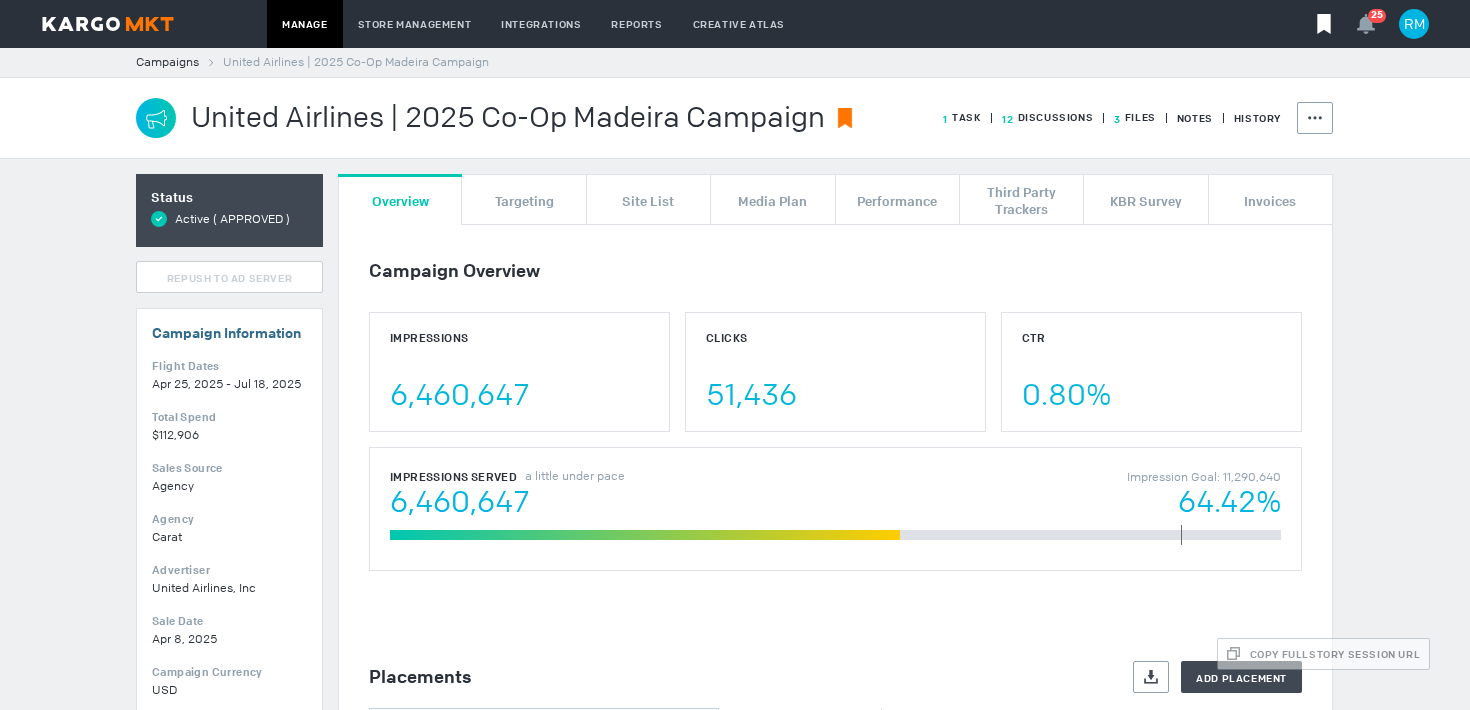 click at bounding box center [1323, 24] 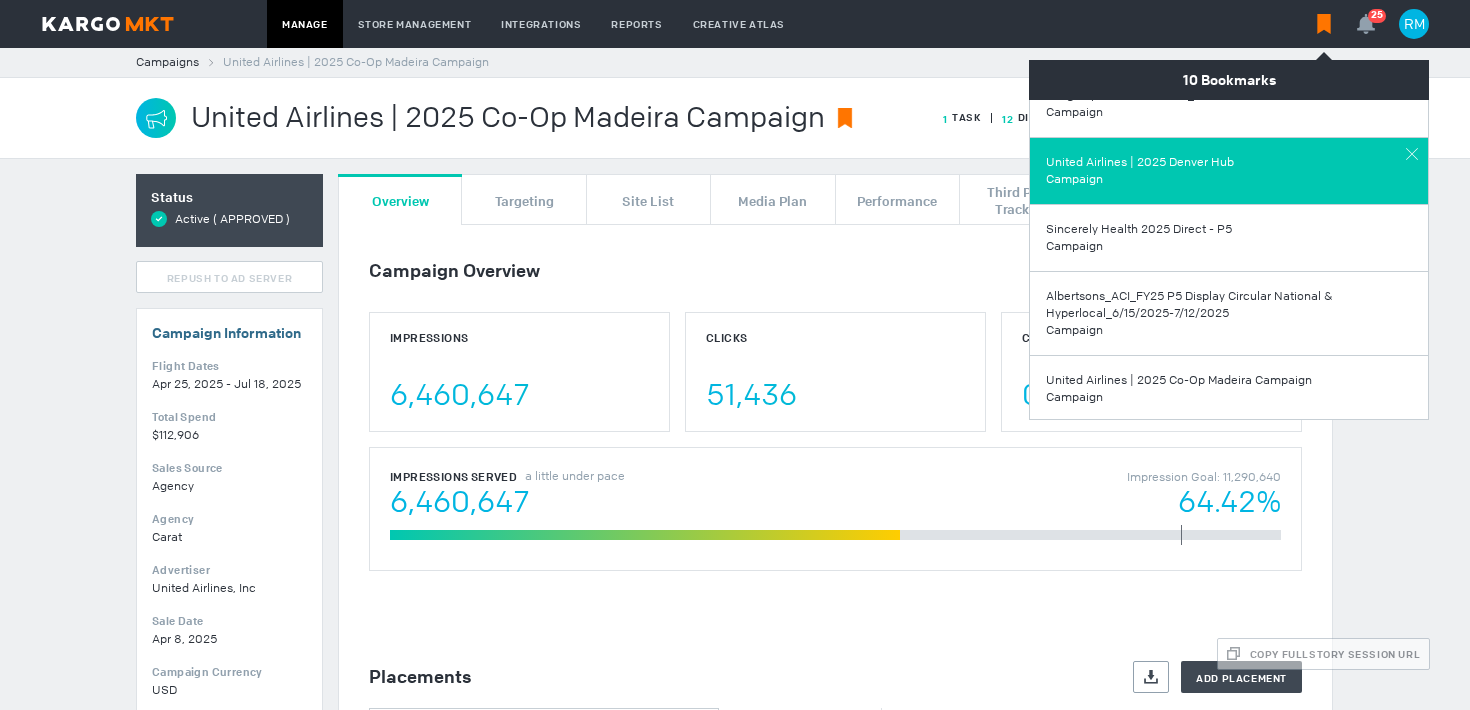 scroll, scrollTop: 33, scrollLeft: 0, axis: vertical 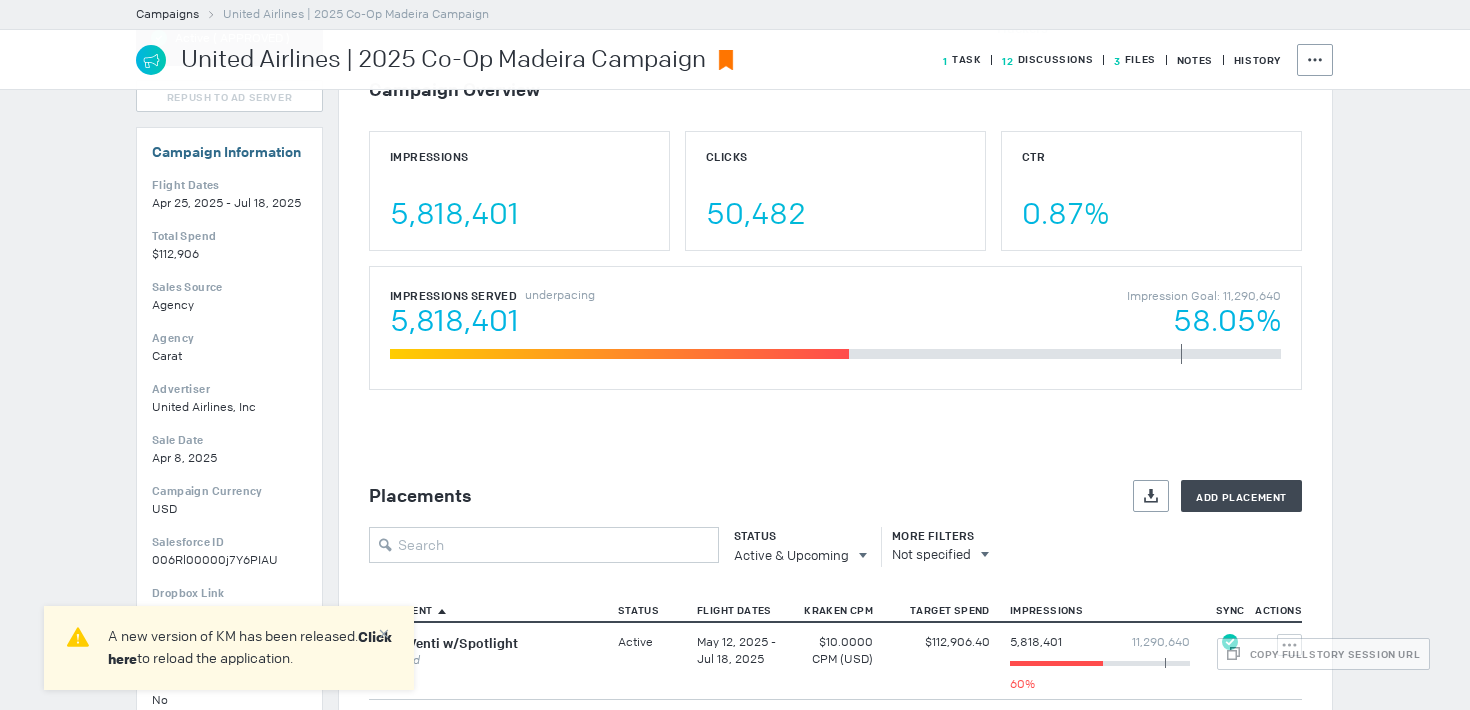 click on "Click here" at bounding box center (250, 648) 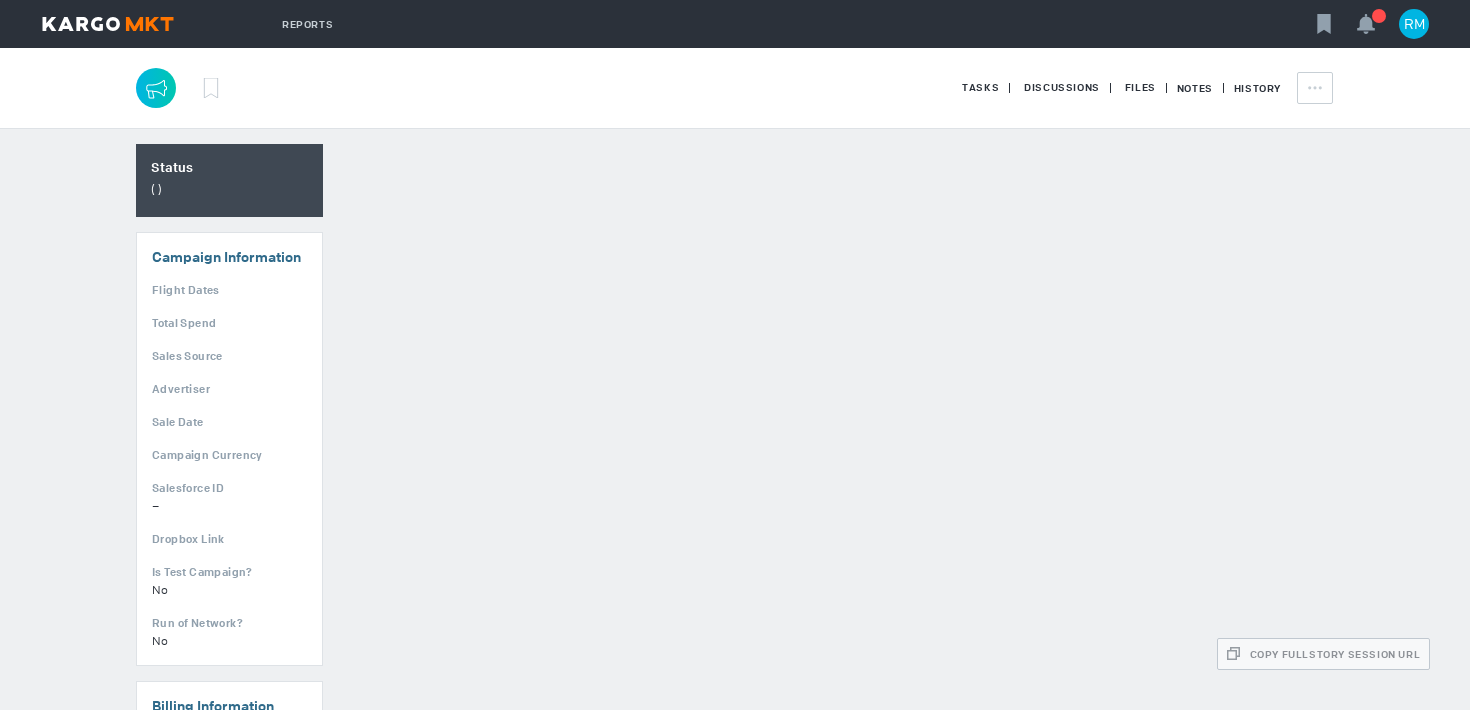 scroll, scrollTop: 0, scrollLeft: 0, axis: both 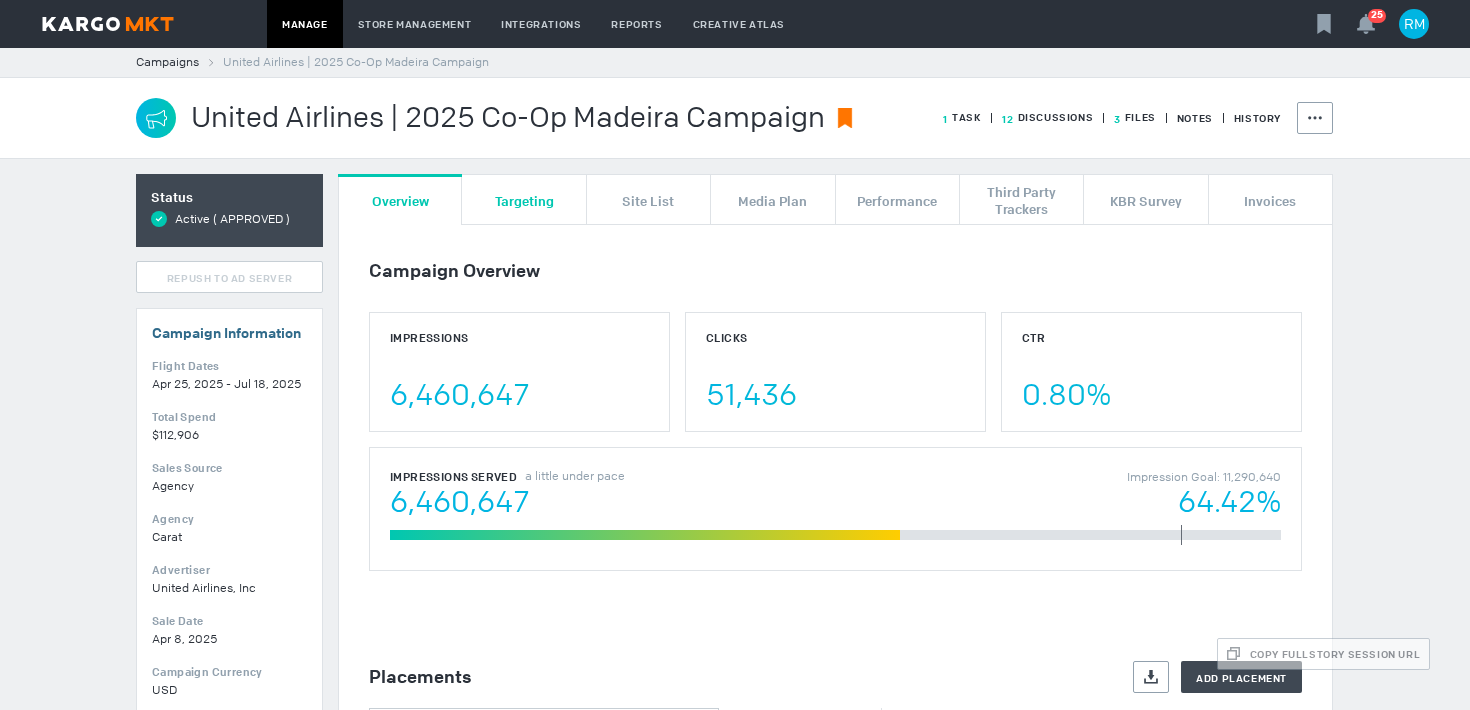 click on "Targeting" at bounding box center [524, 199] 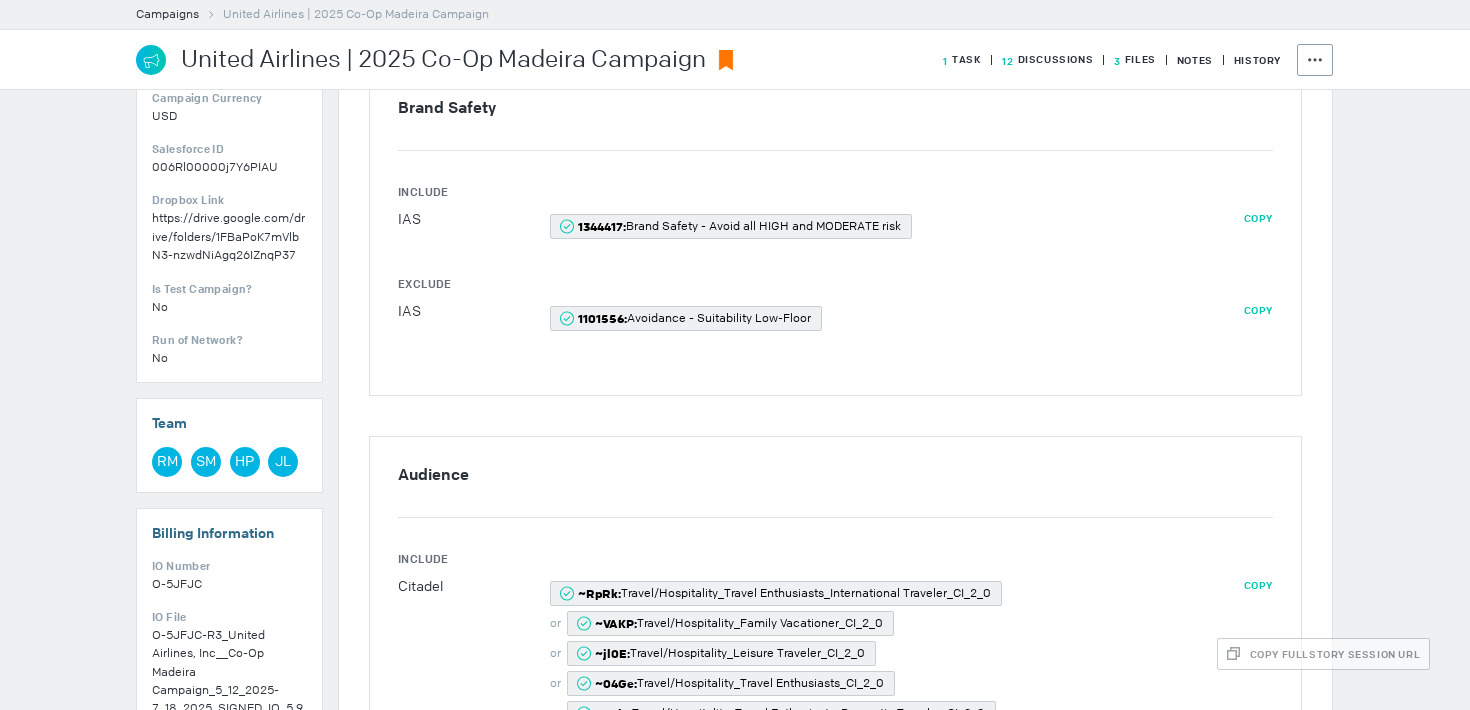 scroll, scrollTop: 0, scrollLeft: 0, axis: both 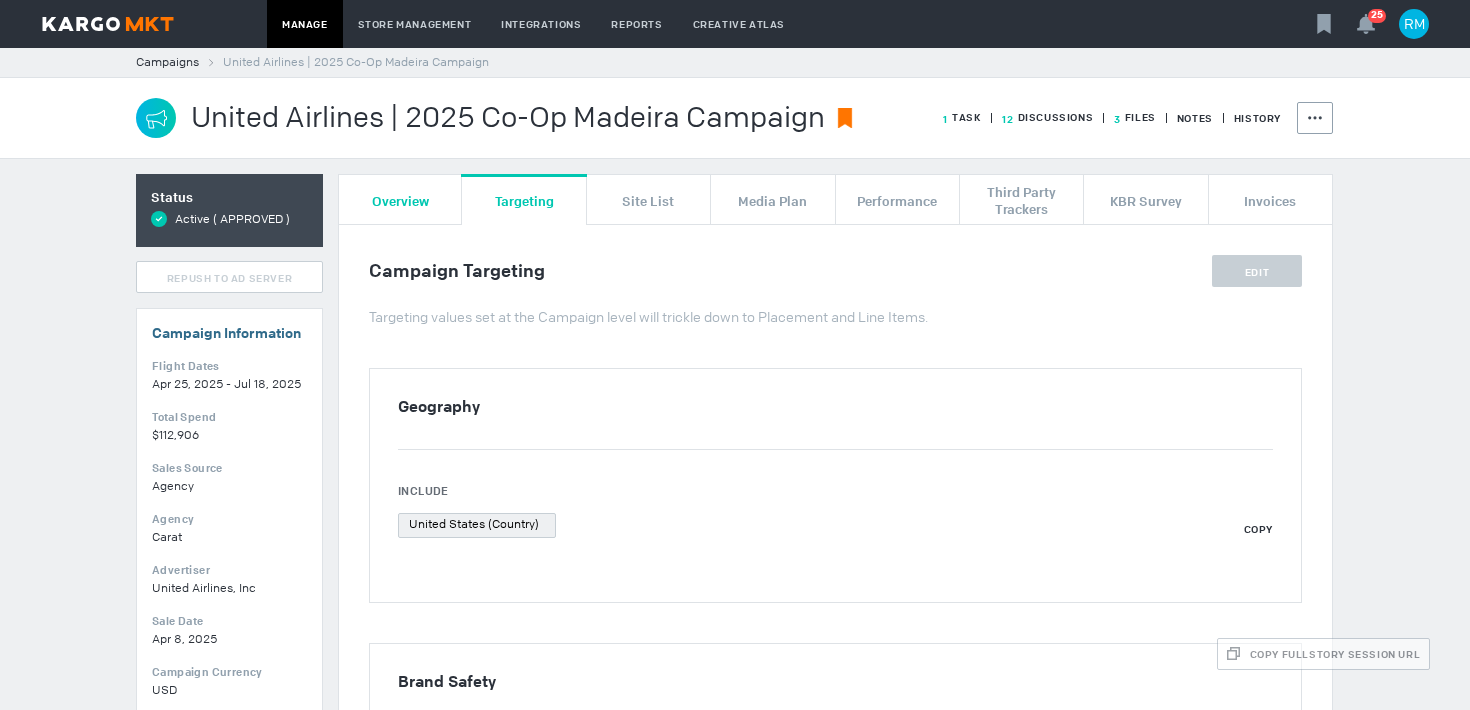 click on "Overview" at bounding box center [400, 200] 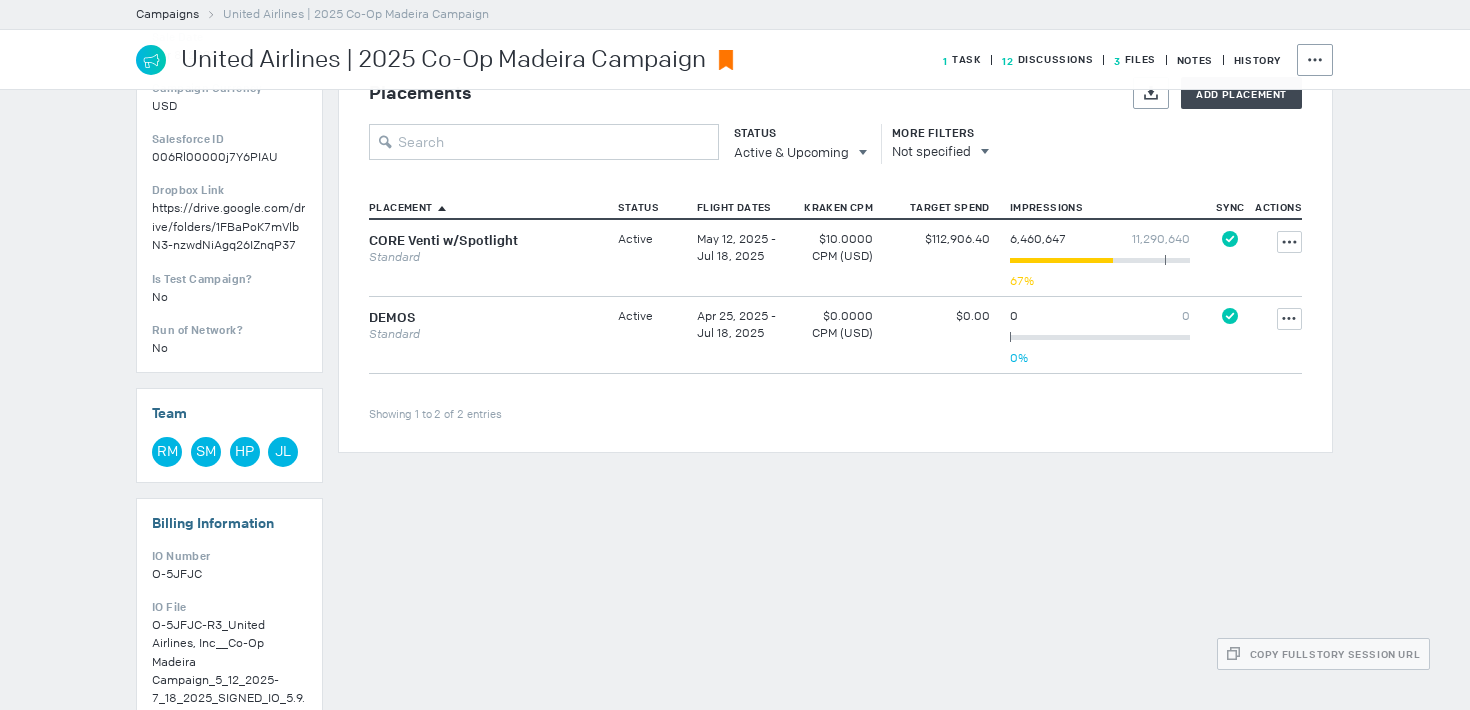 scroll, scrollTop: 587, scrollLeft: 0, axis: vertical 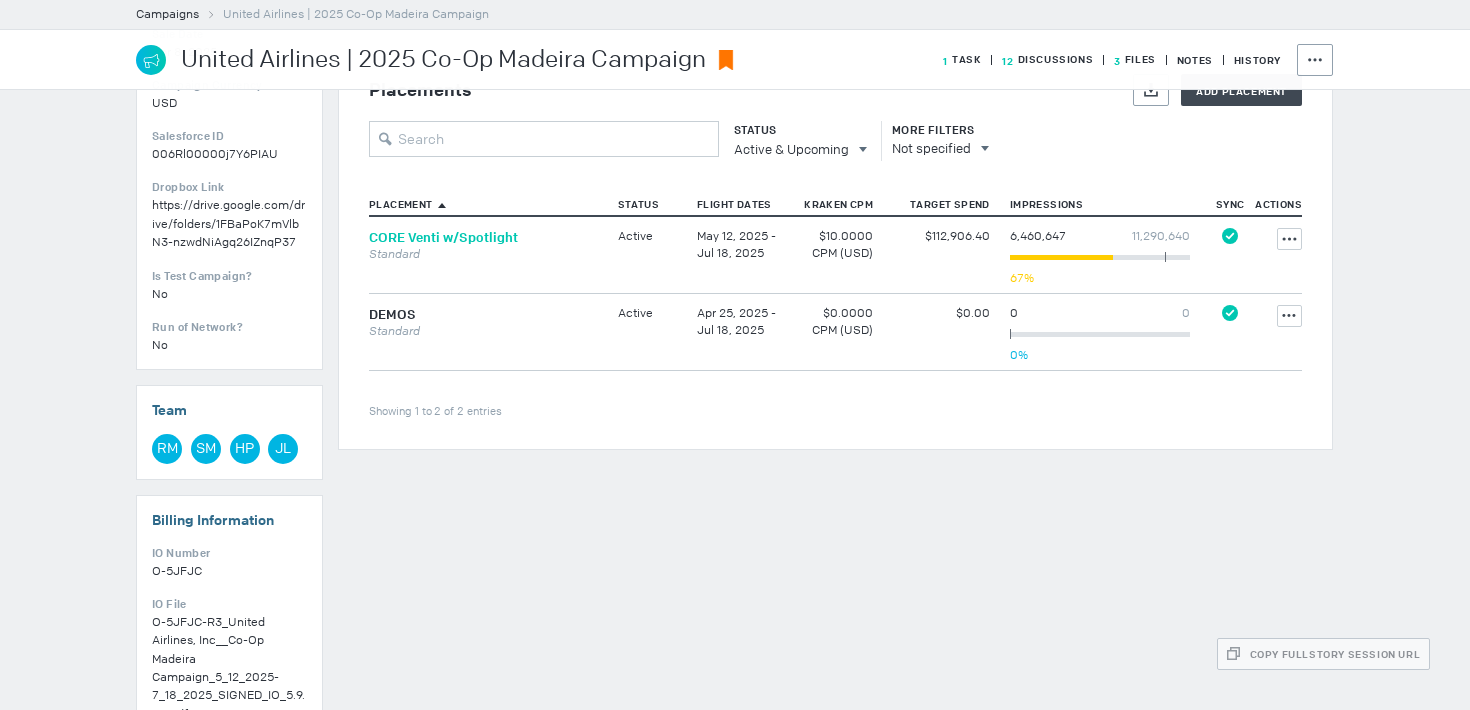 click on "CORE Venti w/Spotlight" at bounding box center (443, 237) 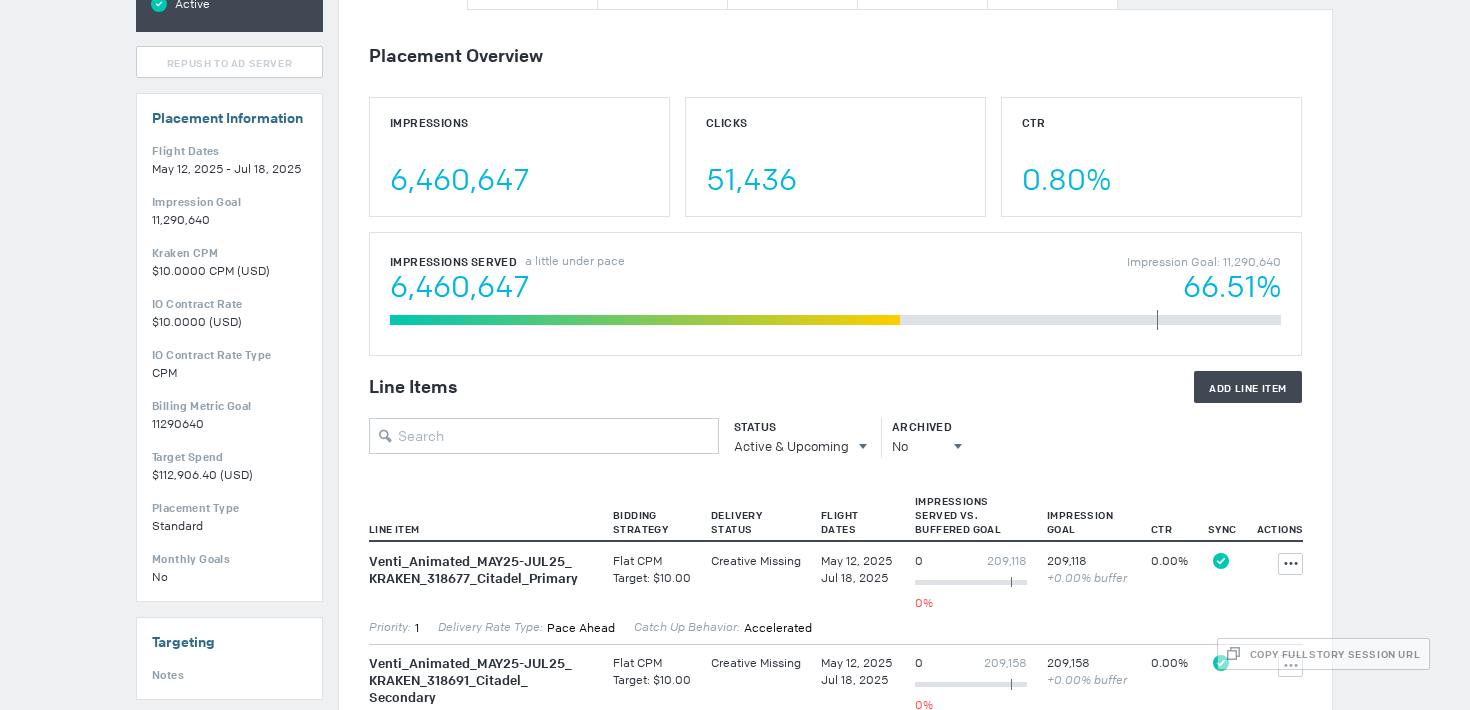 scroll, scrollTop: 0, scrollLeft: 0, axis: both 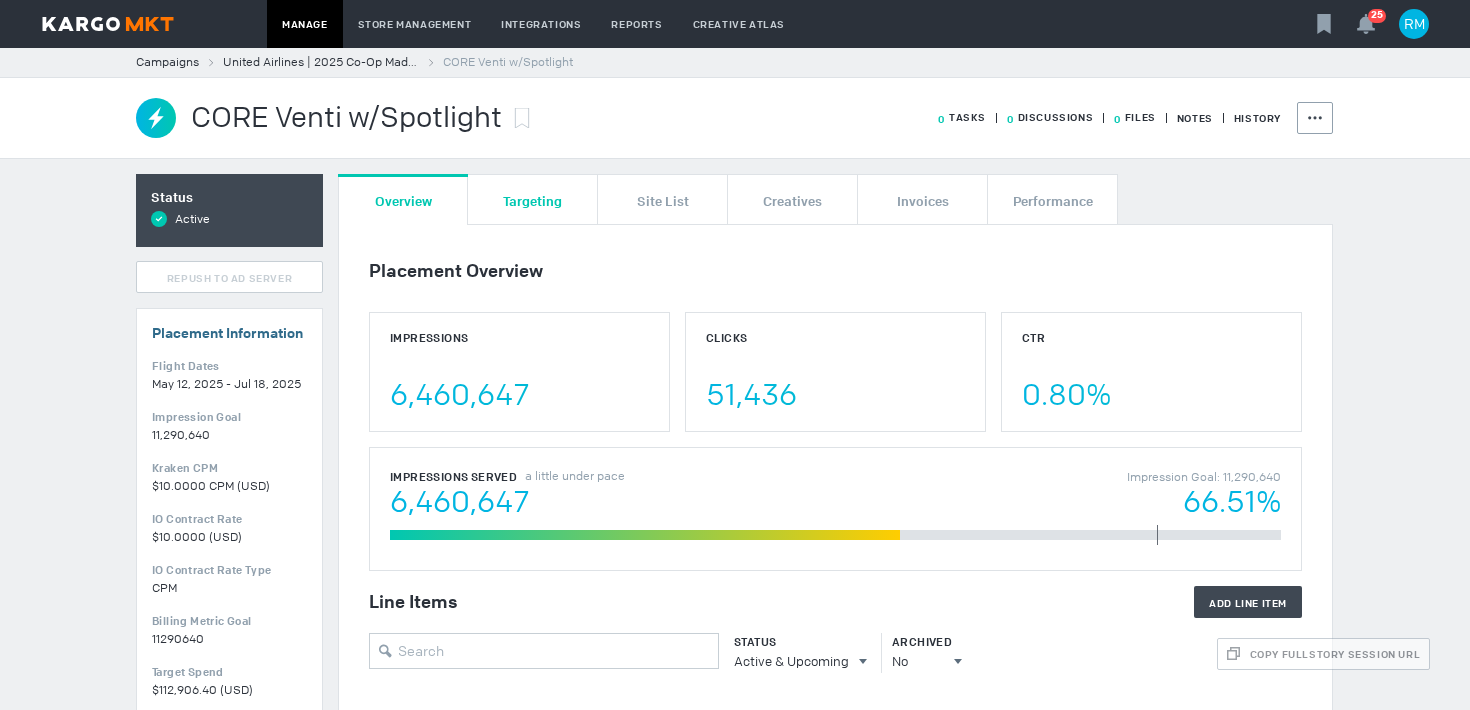click on "Targeting" at bounding box center (532, 199) 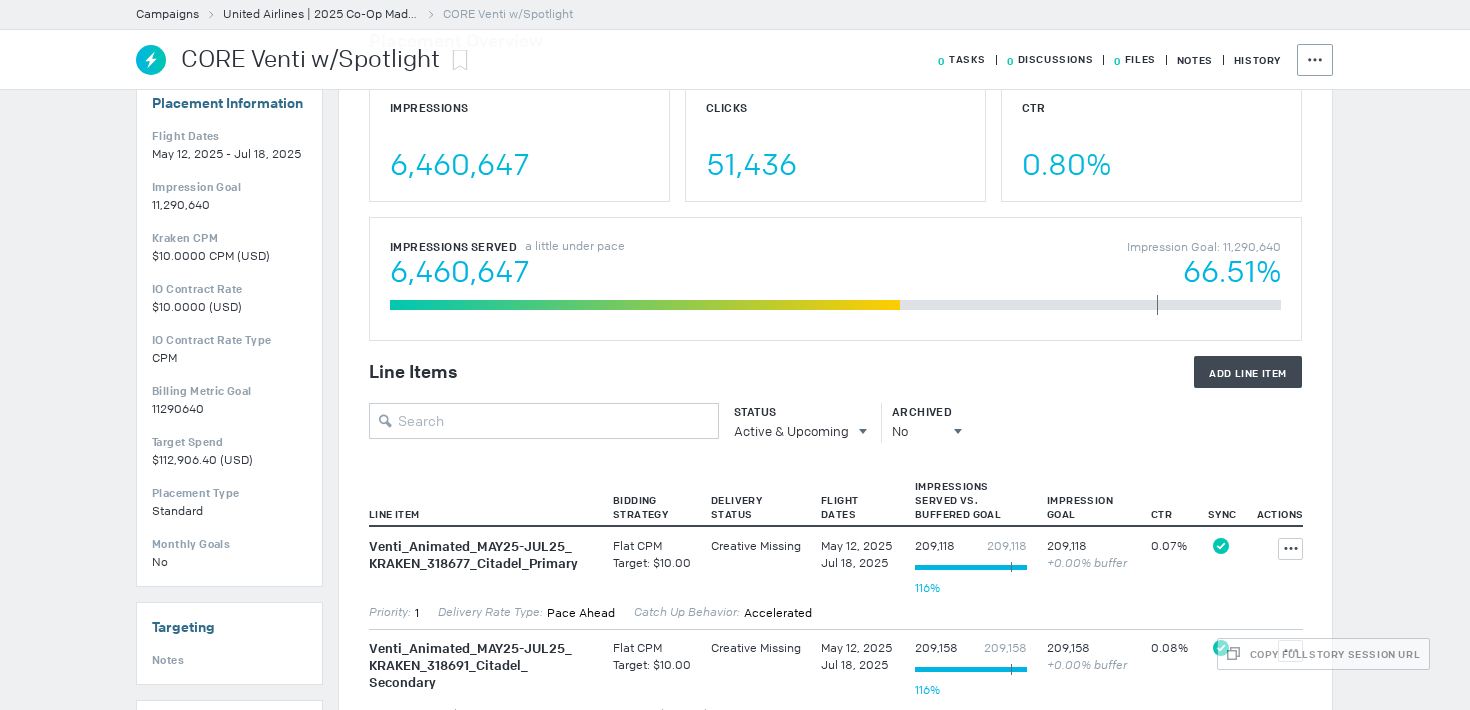 scroll, scrollTop: 473, scrollLeft: 0, axis: vertical 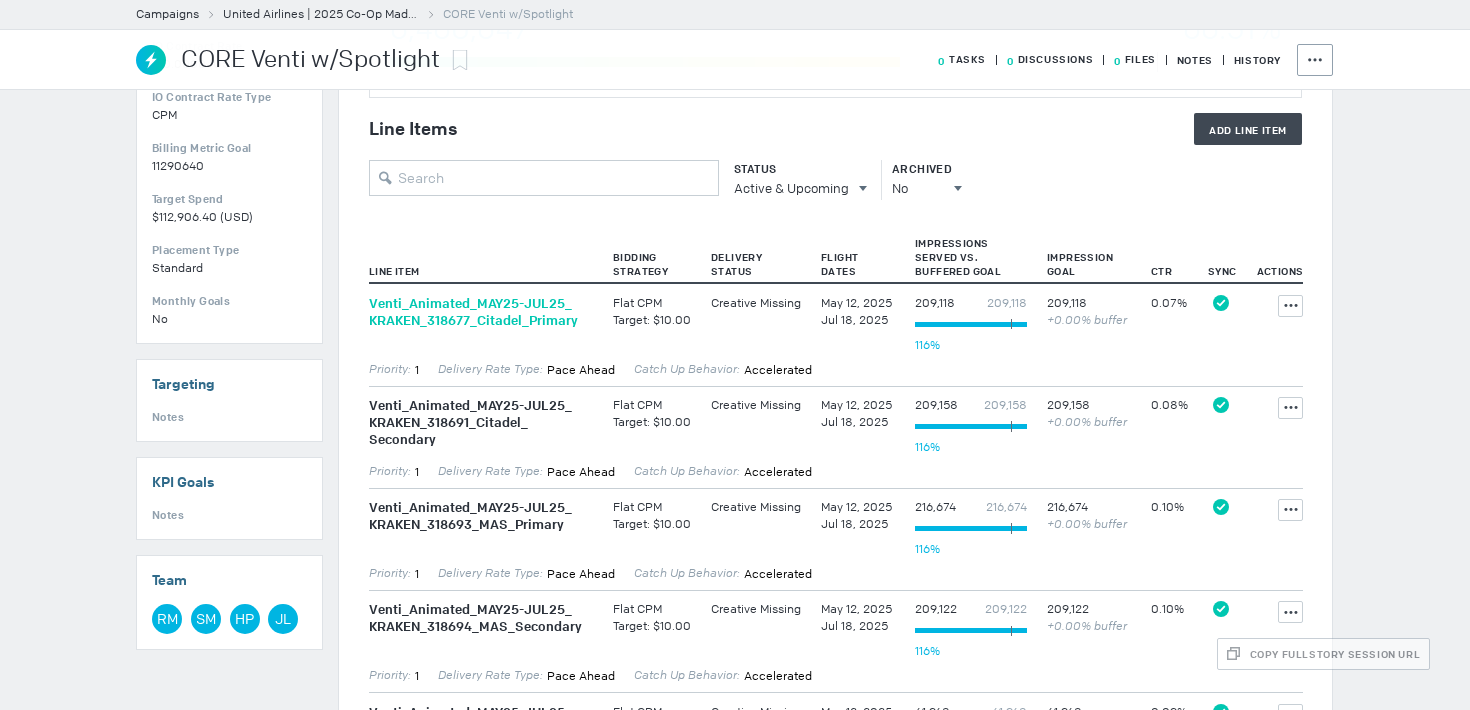 click on "Venti_ Animated_ MAY25-JUL25_ KRAKEN_ 318677_ Citadel_ Primary" at bounding box center [481, 312] 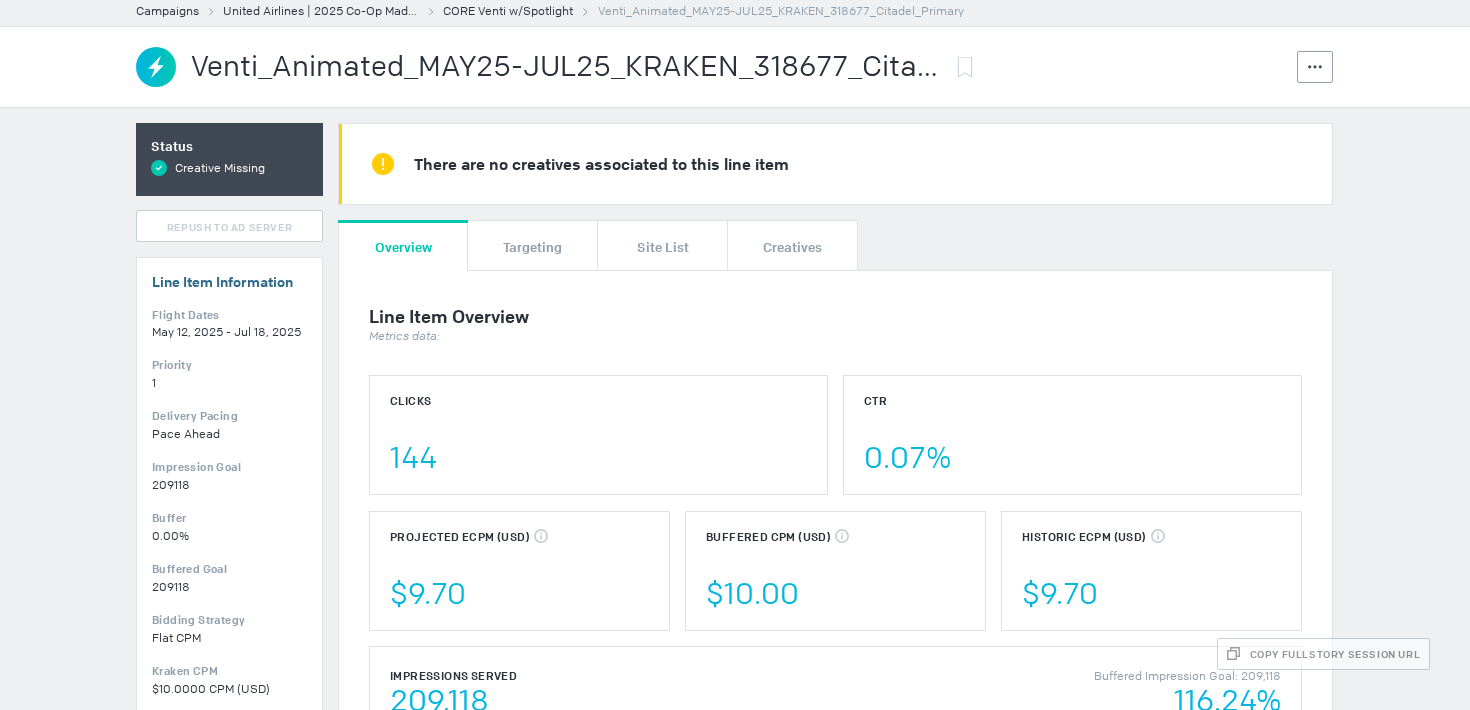 scroll, scrollTop: 0, scrollLeft: 0, axis: both 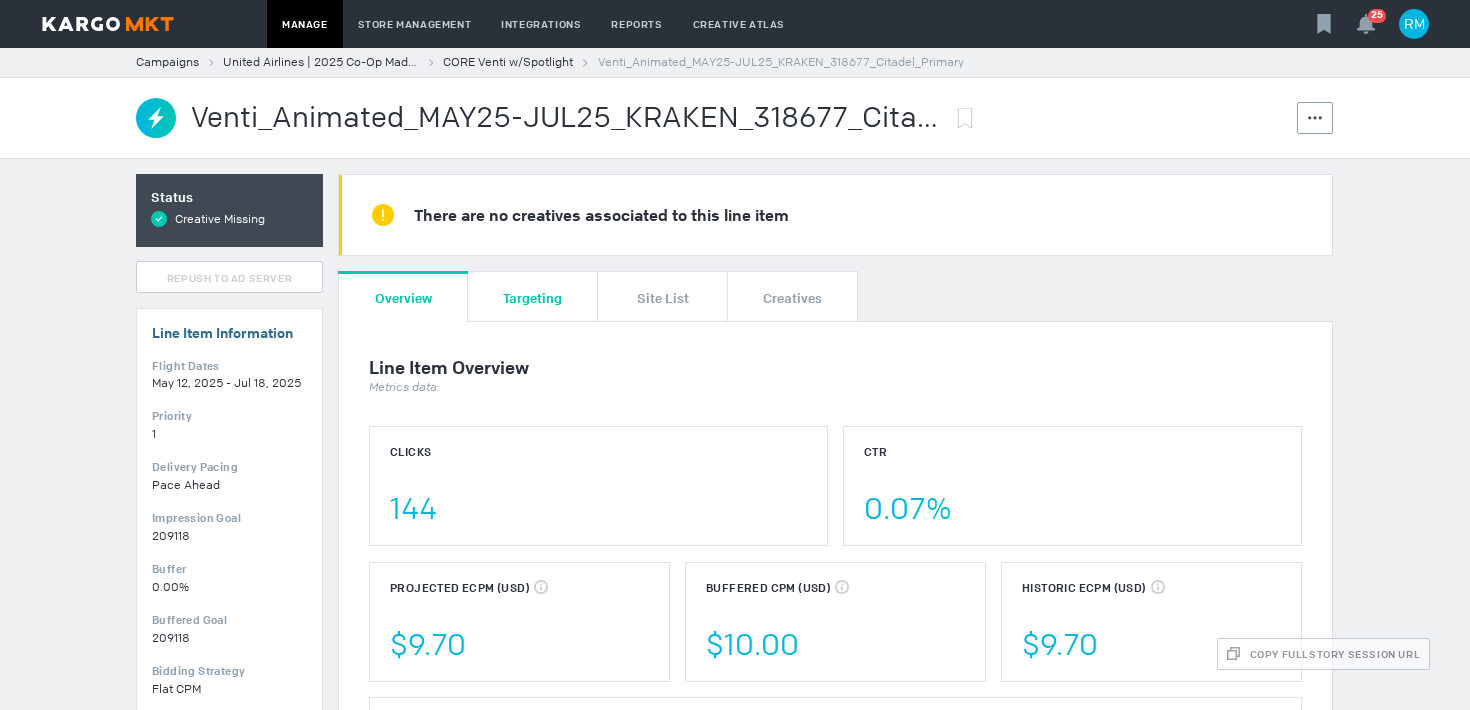 click on "Targeting" at bounding box center (532, 297) 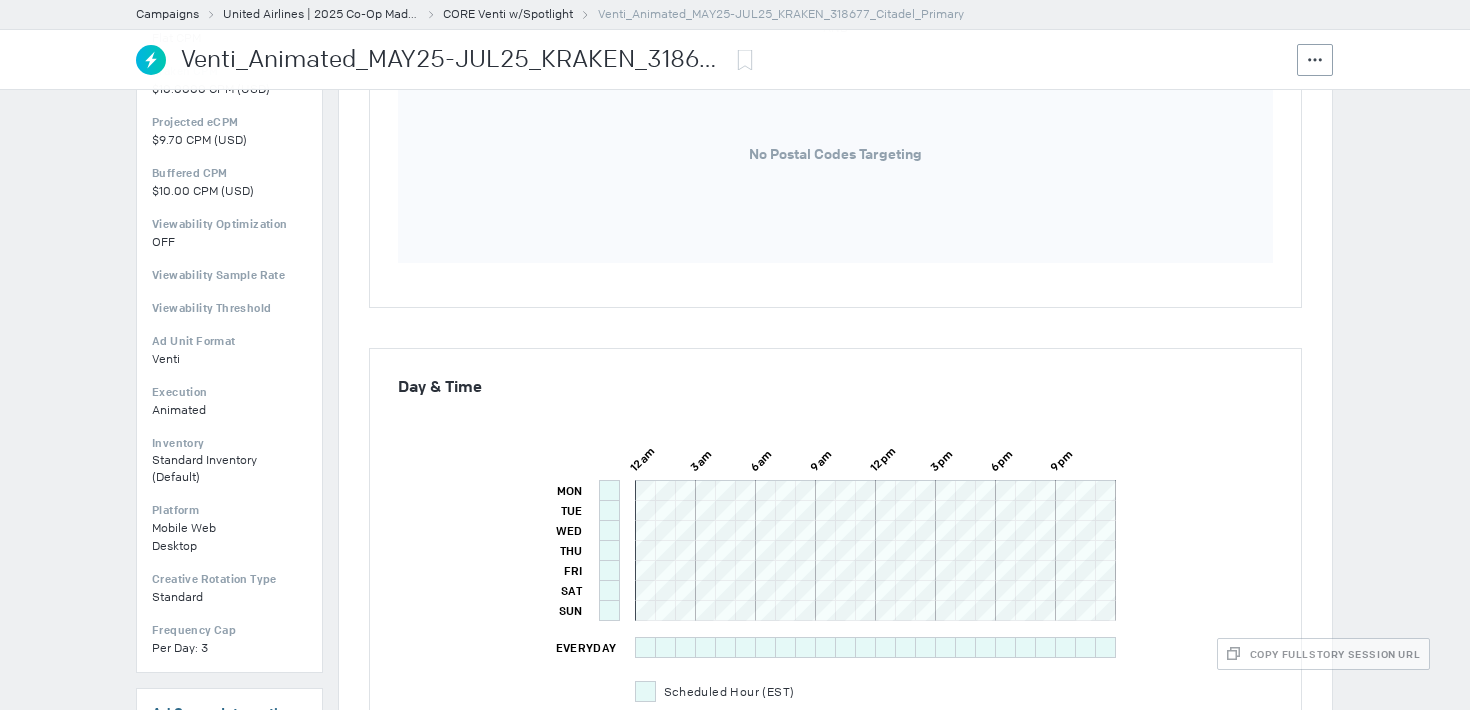 scroll, scrollTop: 0, scrollLeft: 0, axis: both 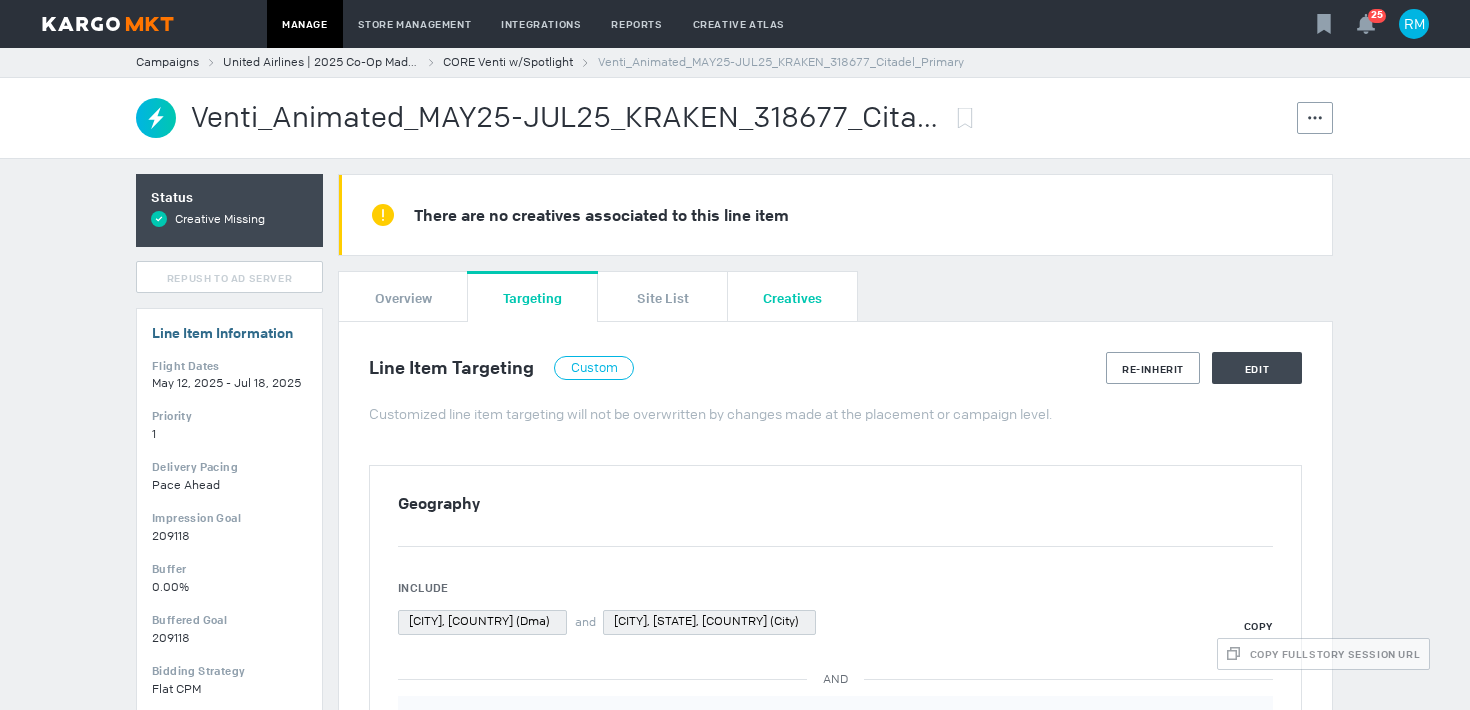 click on "Creatives" at bounding box center [792, 296] 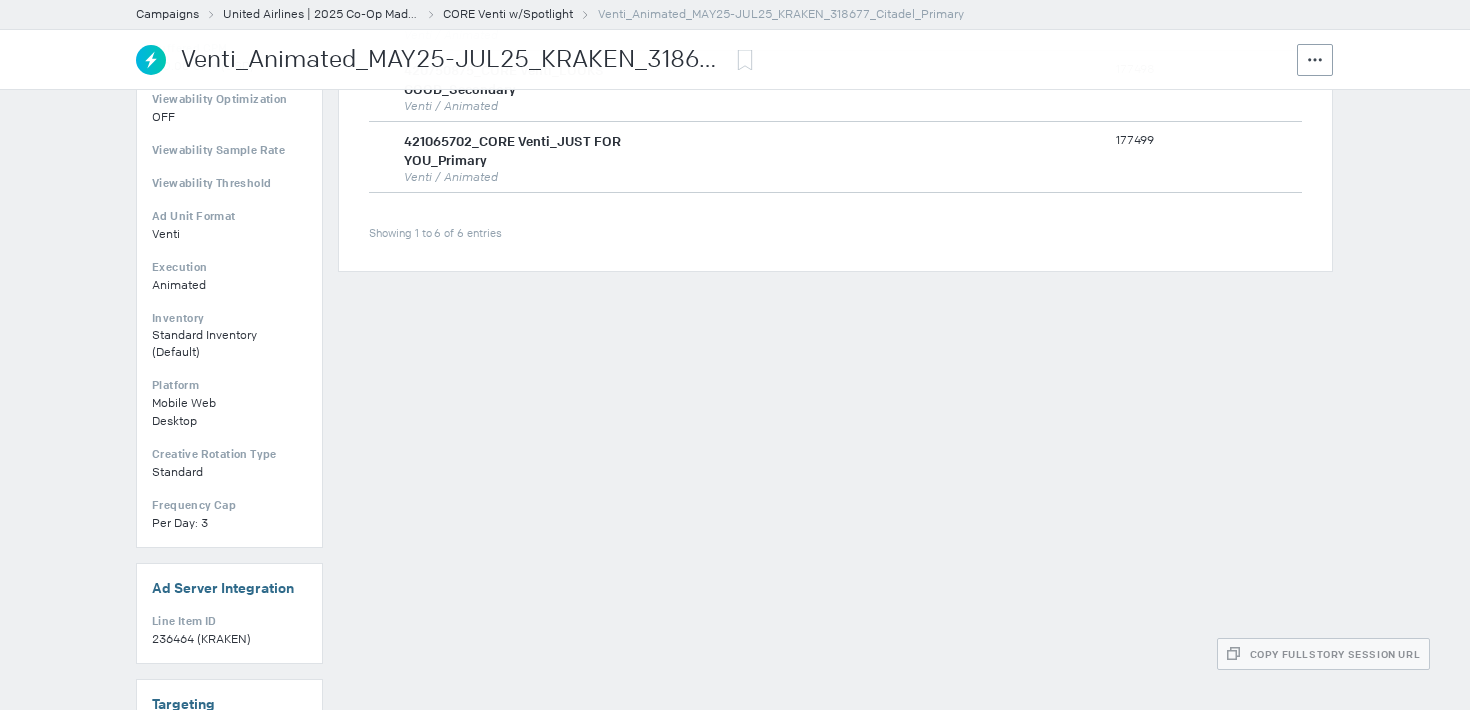 scroll, scrollTop: 0, scrollLeft: 0, axis: both 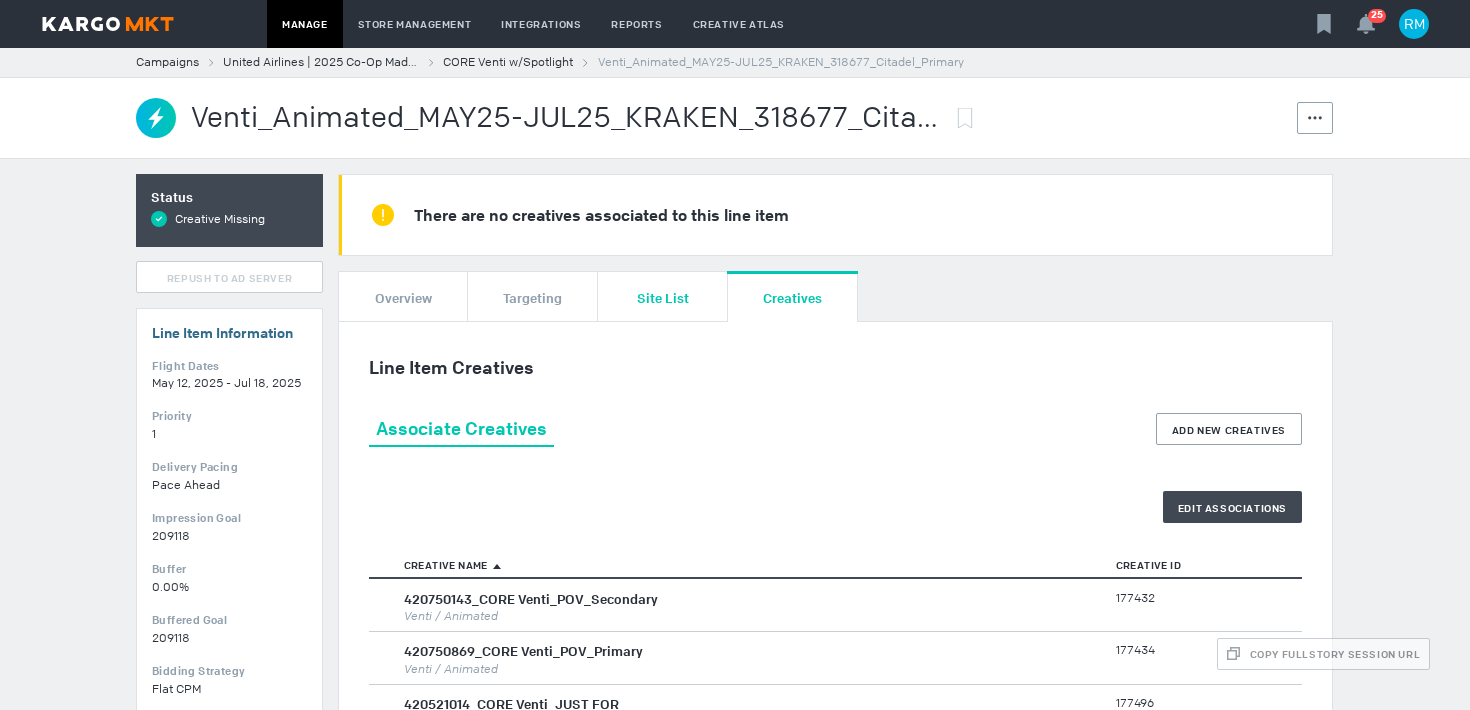 click on "Site List" at bounding box center [663, 297] 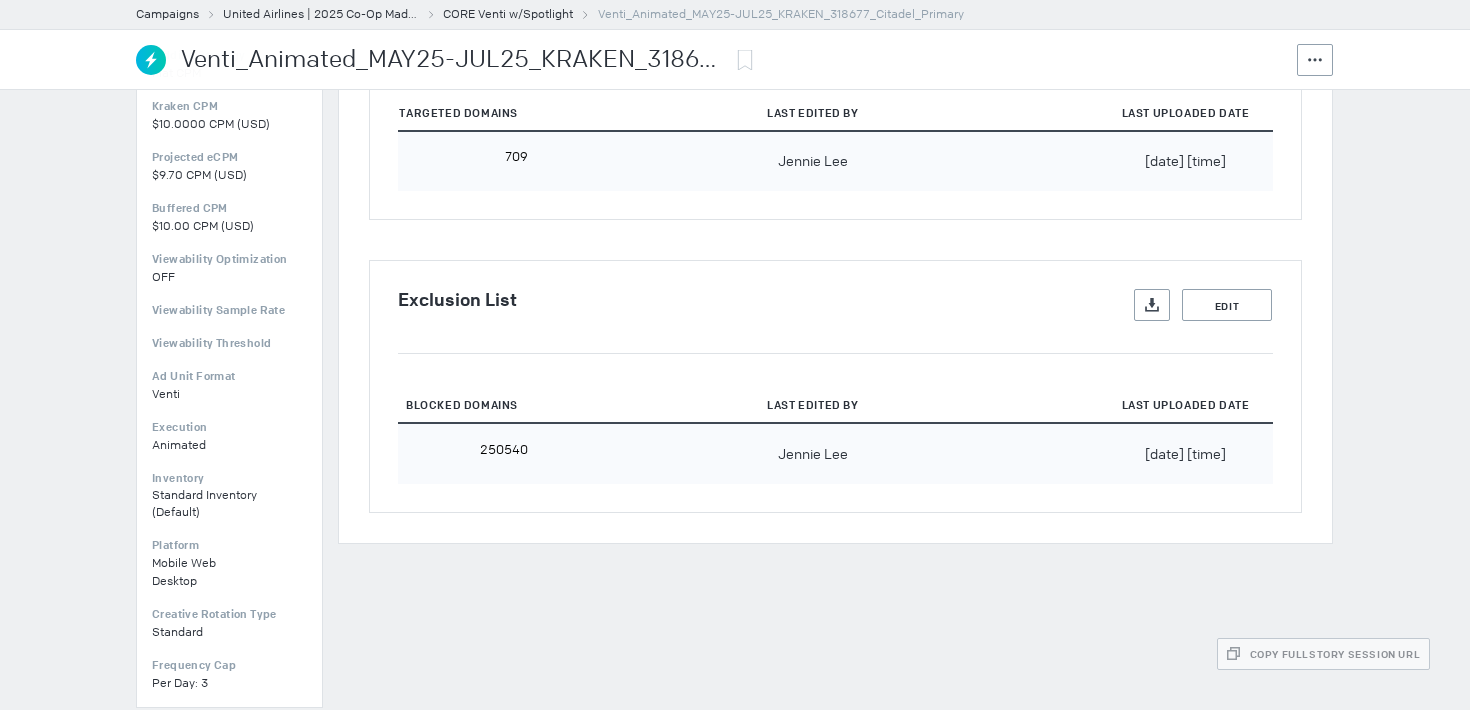 scroll, scrollTop: 0, scrollLeft: 0, axis: both 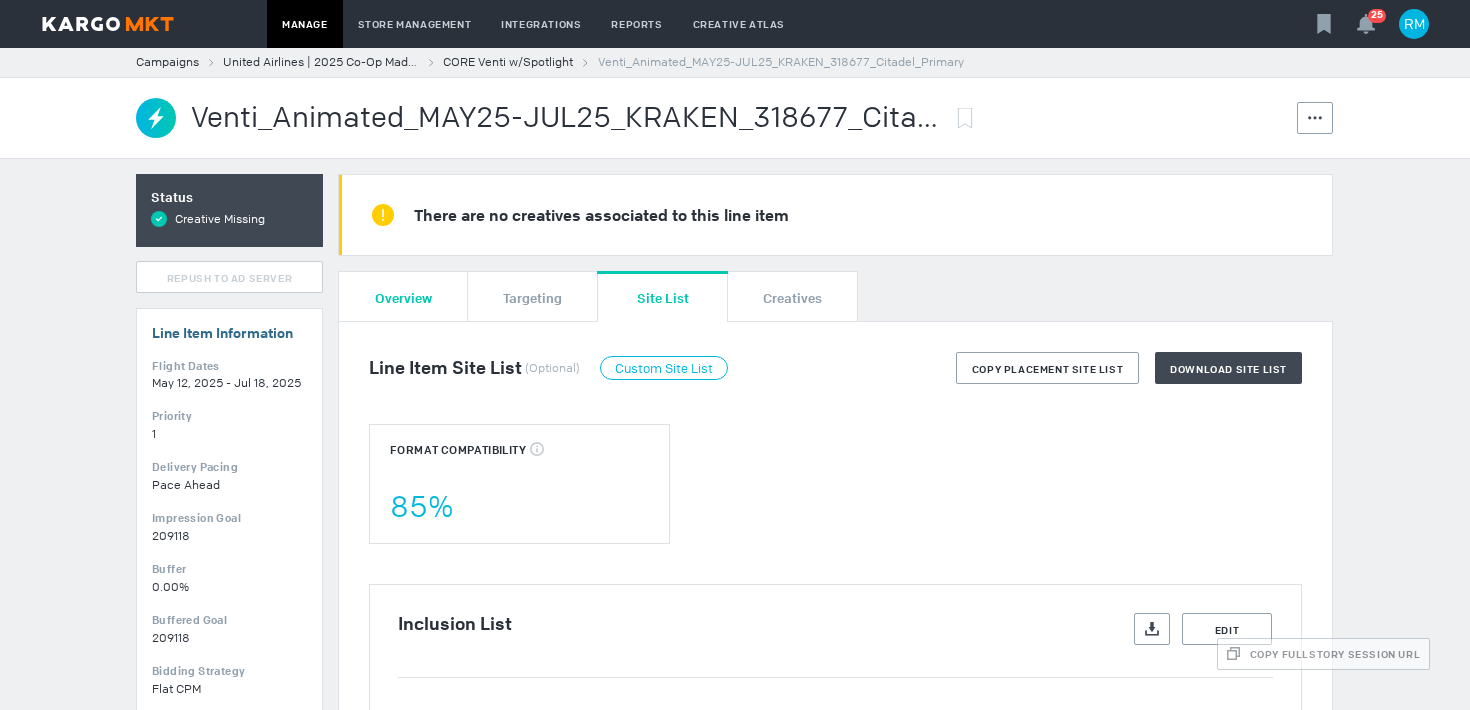 click on "Overview" at bounding box center [403, 297] 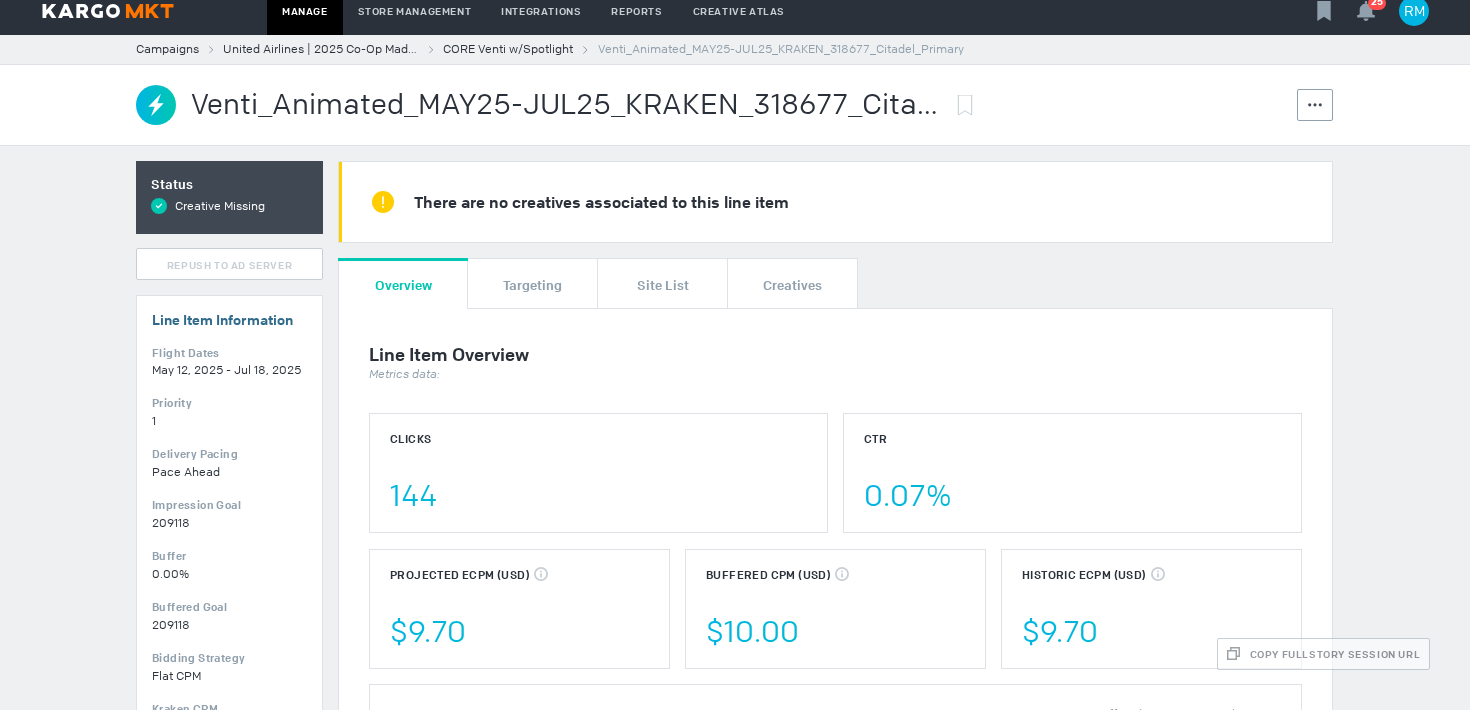 scroll, scrollTop: 0, scrollLeft: 0, axis: both 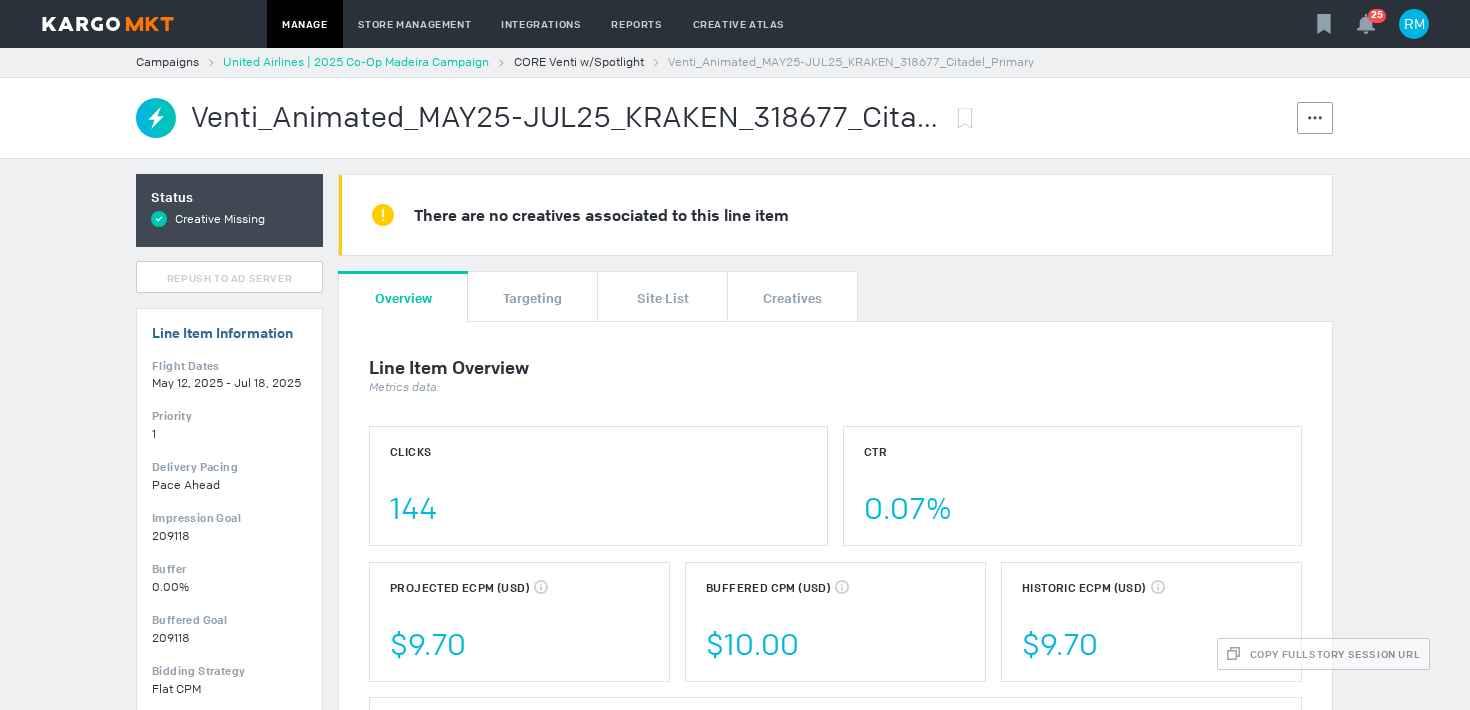 click on "United Airlines | 2025 Co-Op Madeira Campaign" at bounding box center [356, 62] 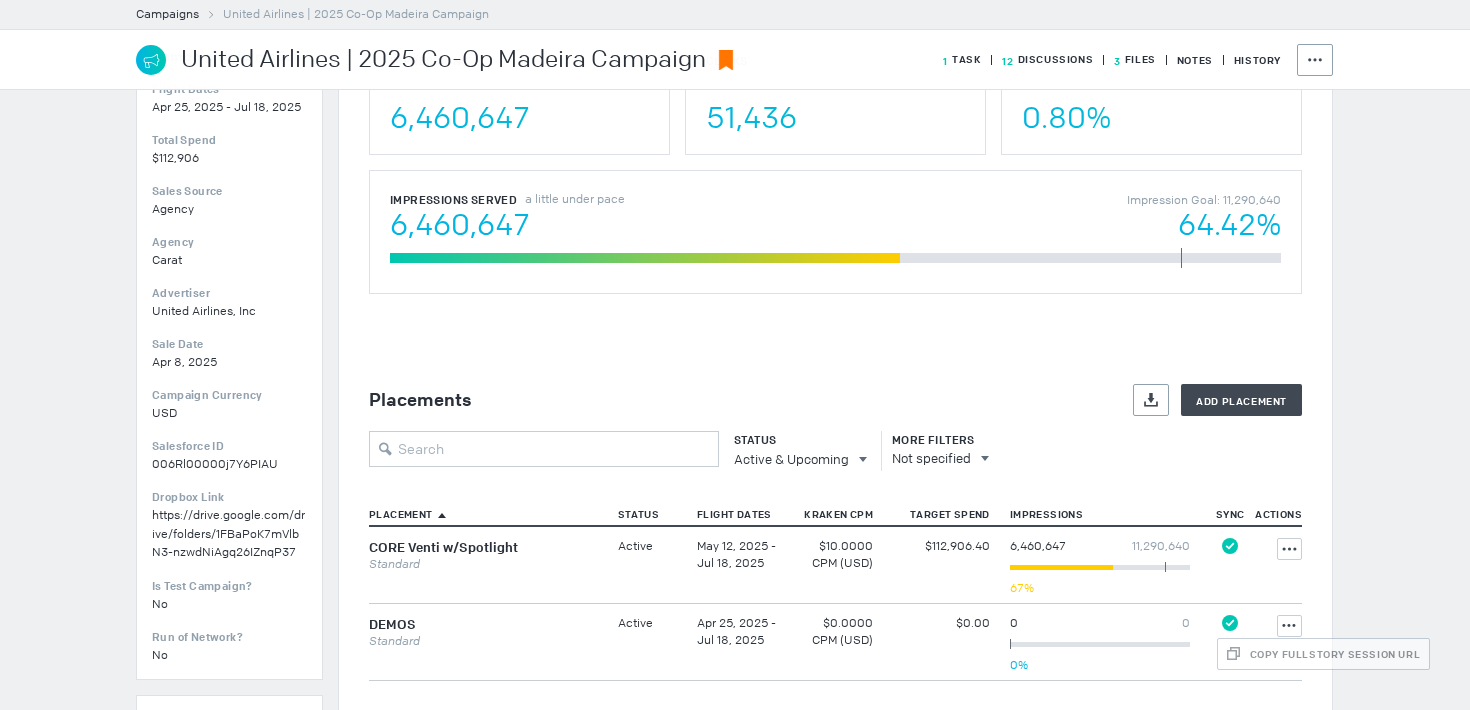 scroll, scrollTop: 280, scrollLeft: 0, axis: vertical 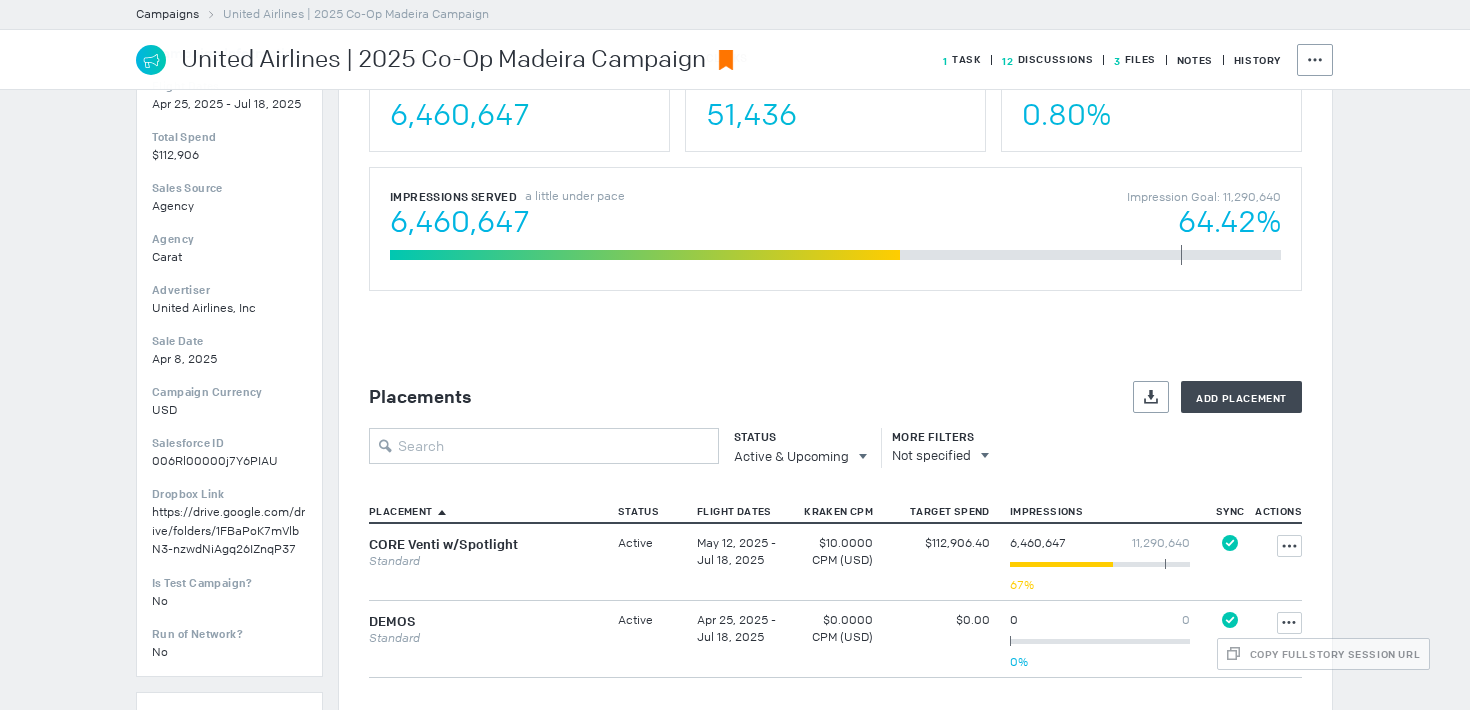 click on "CORE Venti w/Spotlight Standard" at bounding box center [488, 561] 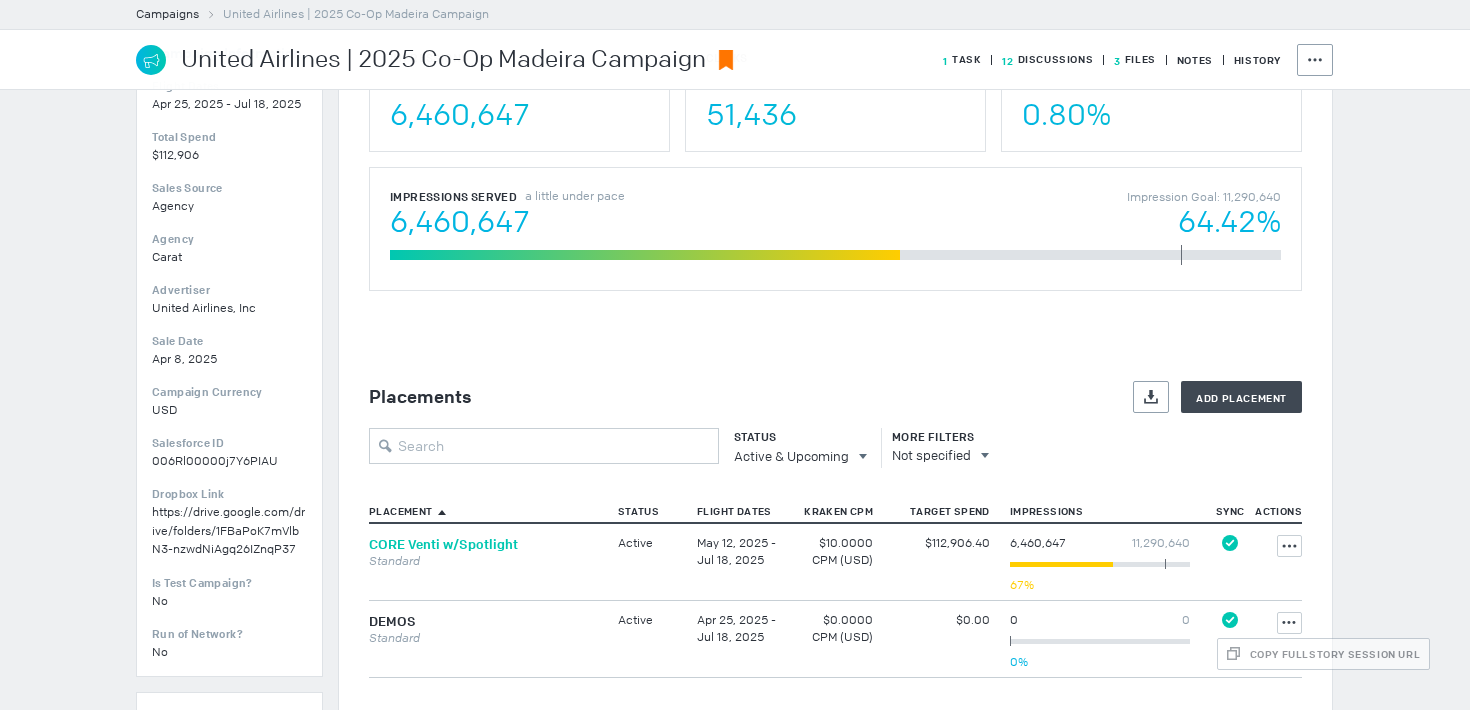 click on "CORE Venti w/Spotlight" at bounding box center (443, 544) 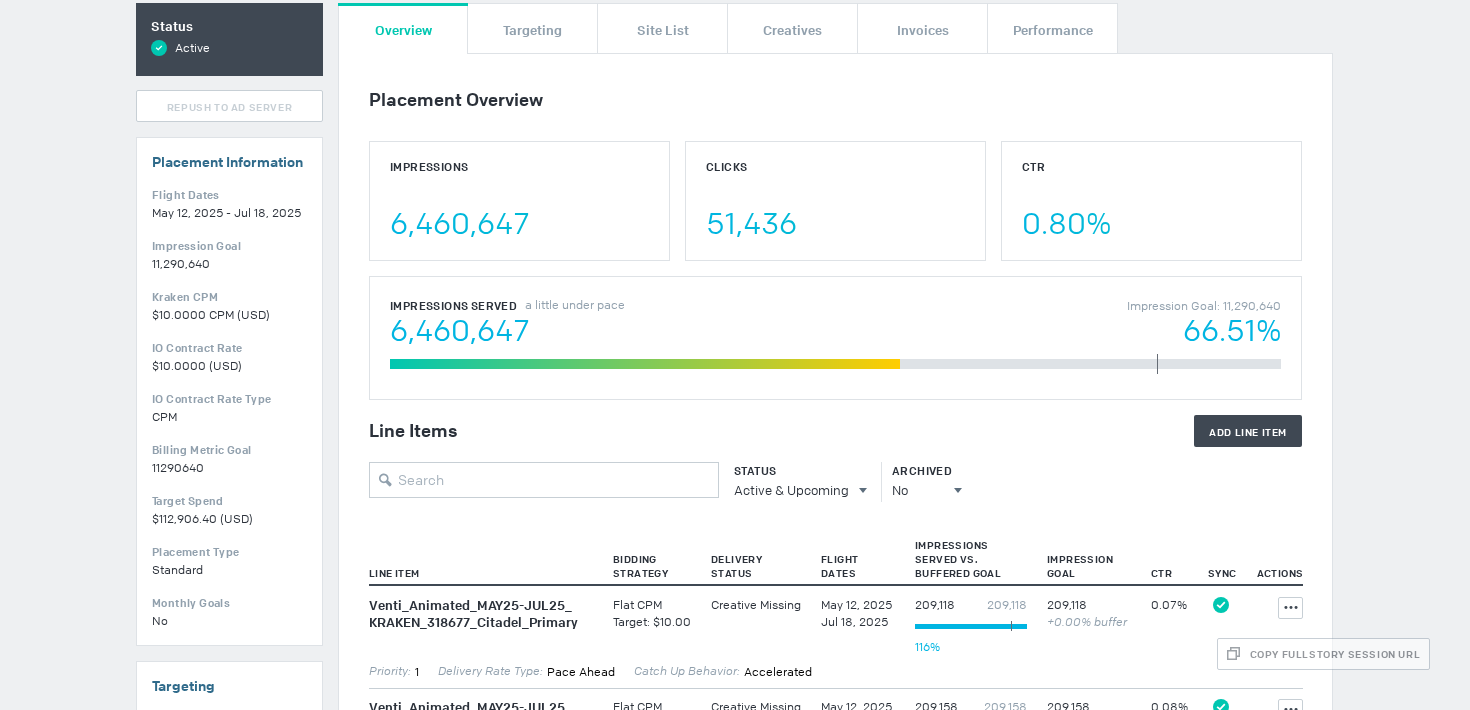 scroll, scrollTop: 0, scrollLeft: 0, axis: both 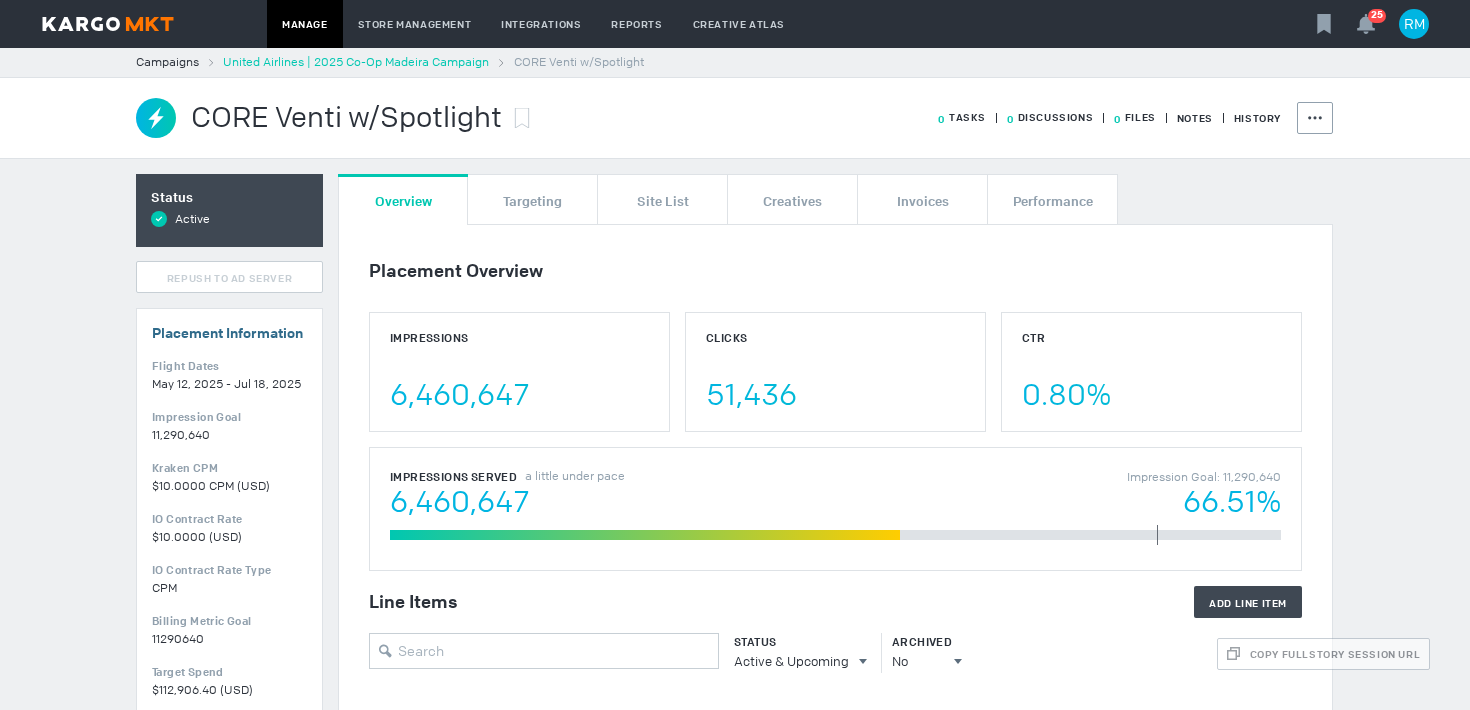 click on "United Airlines | 2025 Co-Op Madeira Campaign" at bounding box center (356, 62) 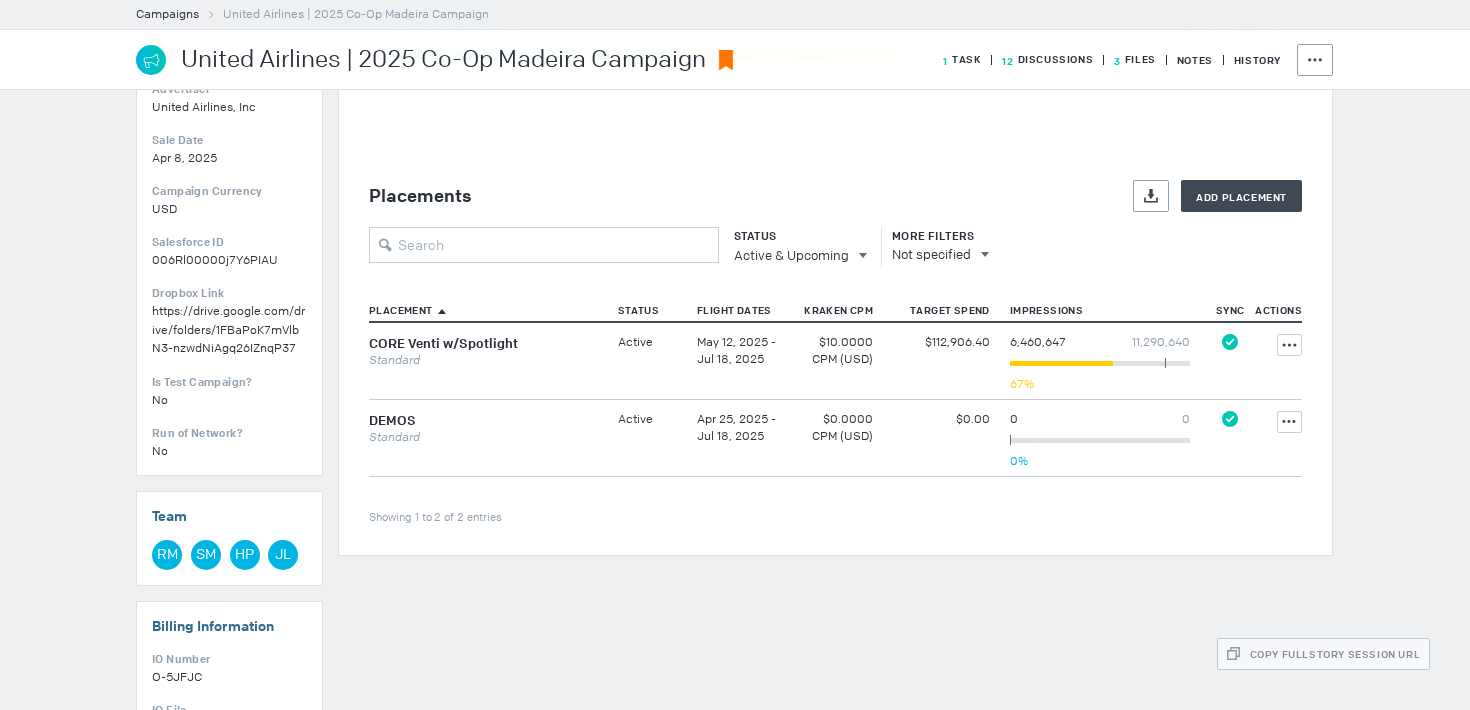 scroll, scrollTop: 483, scrollLeft: 0, axis: vertical 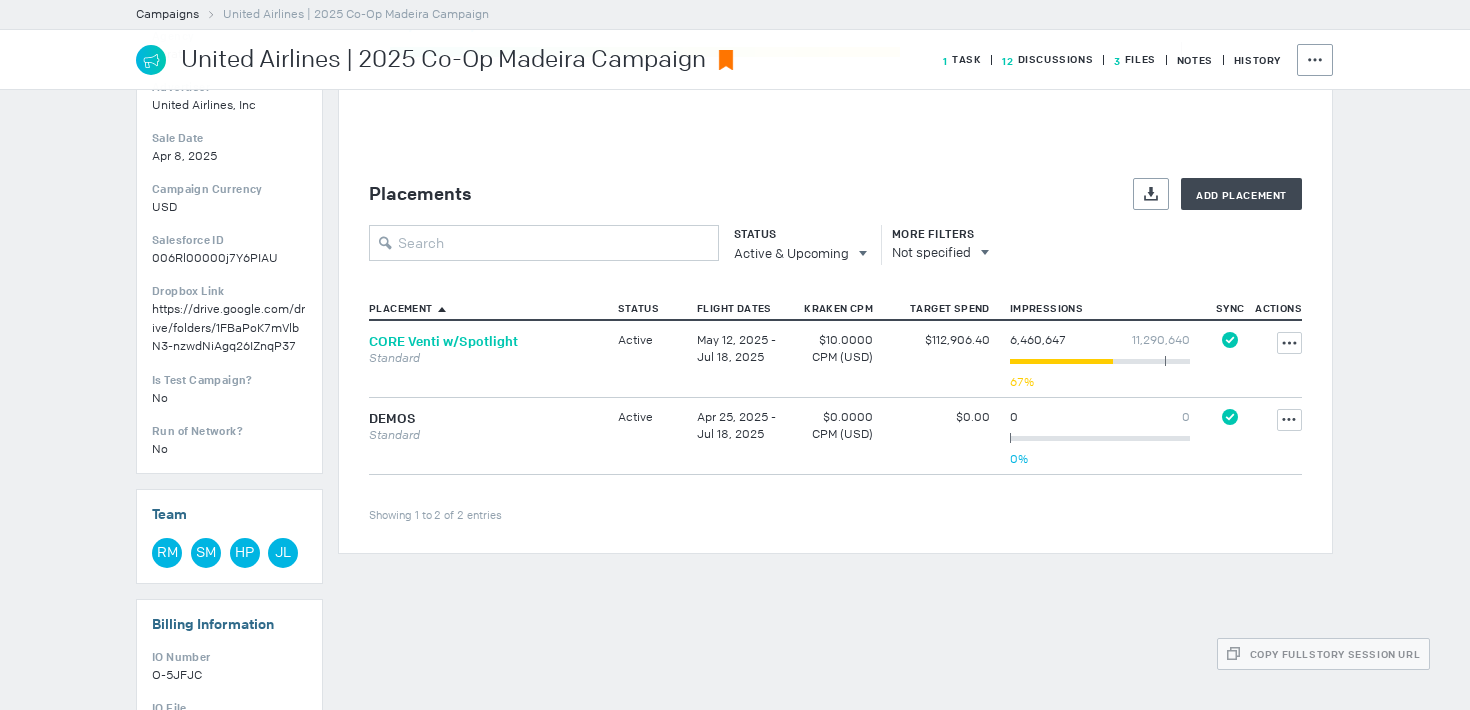 click on "CORE Venti w/Spotlight" at bounding box center [443, 341] 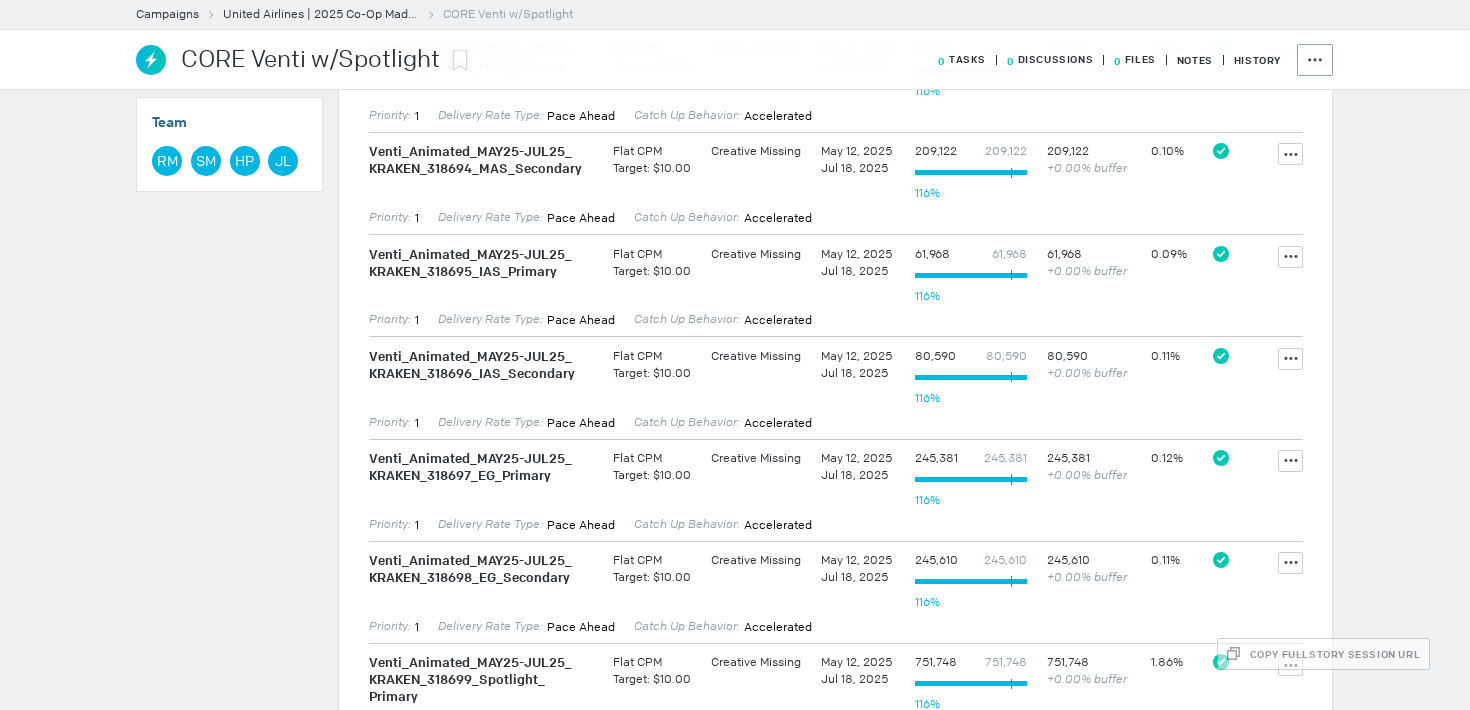 scroll, scrollTop: 0, scrollLeft: 0, axis: both 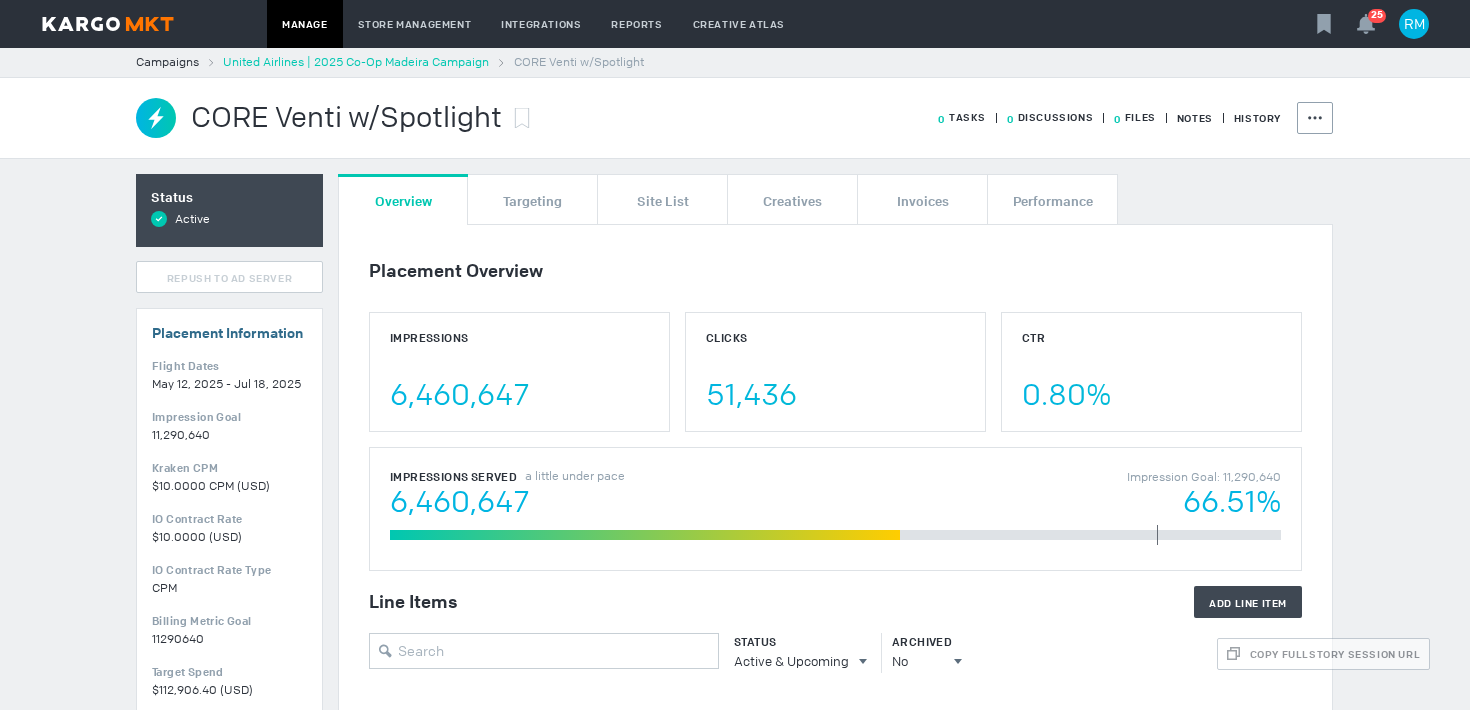 click on "United Airlines | 2025 Co-Op Madeira Campaign" at bounding box center [356, 62] 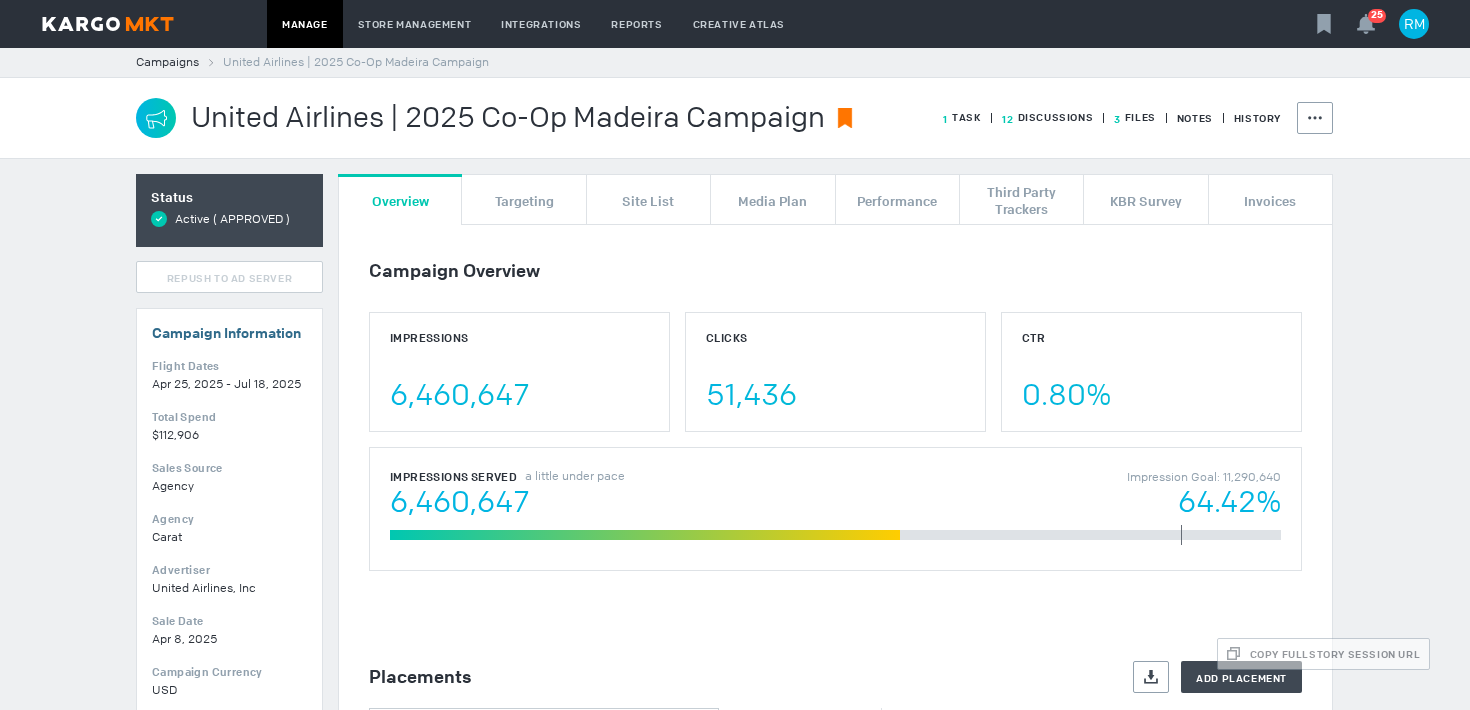 click on "6,460,647 64.42%" at bounding box center (835, 503) 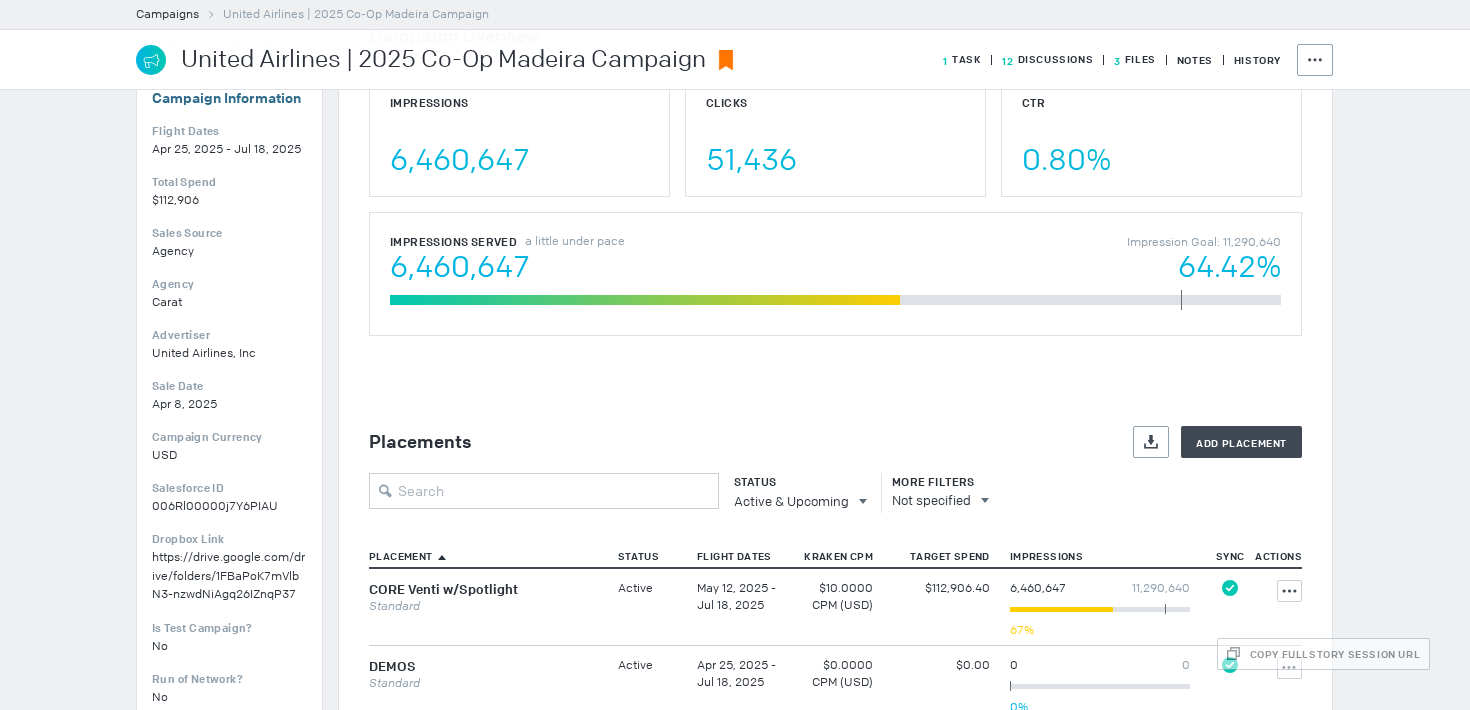 scroll, scrollTop: 5, scrollLeft: 0, axis: vertical 